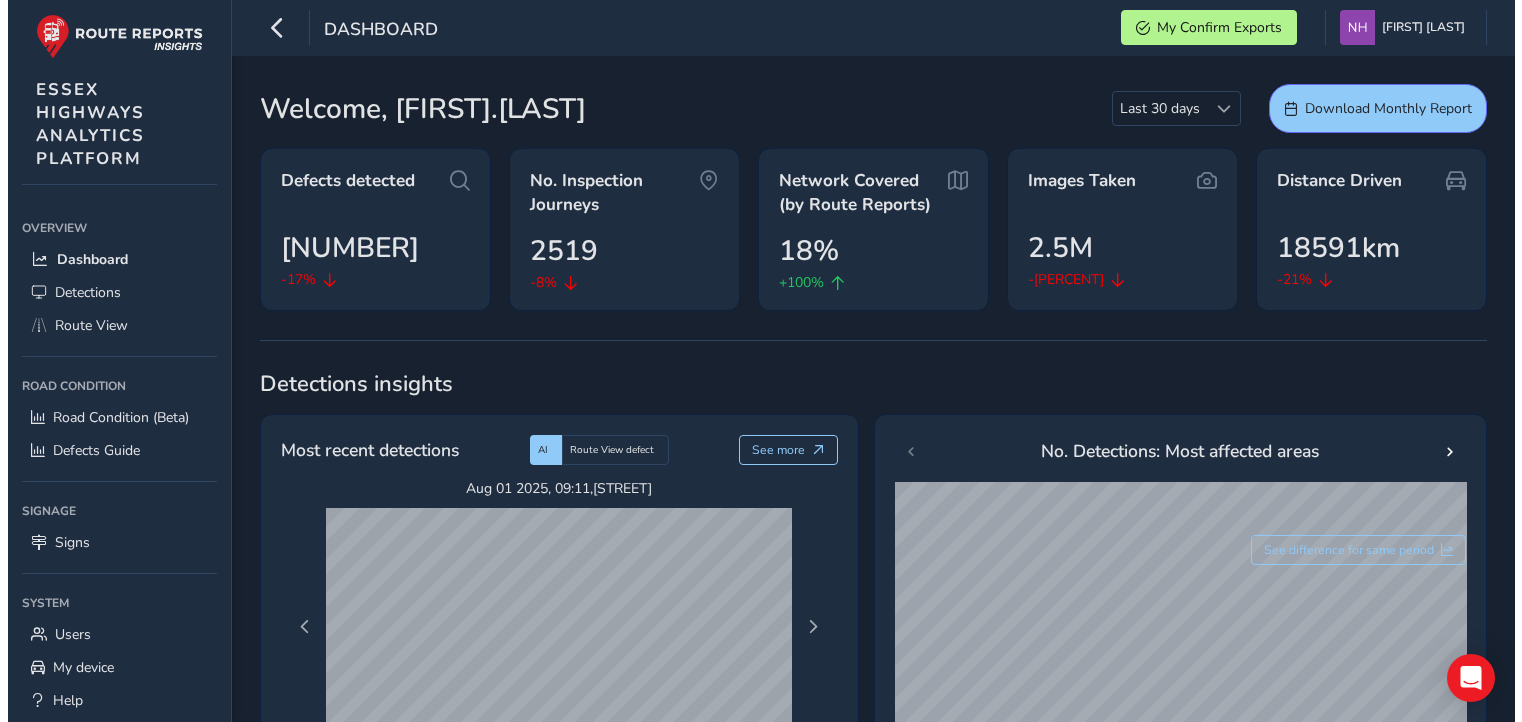 scroll, scrollTop: 0, scrollLeft: 0, axis: both 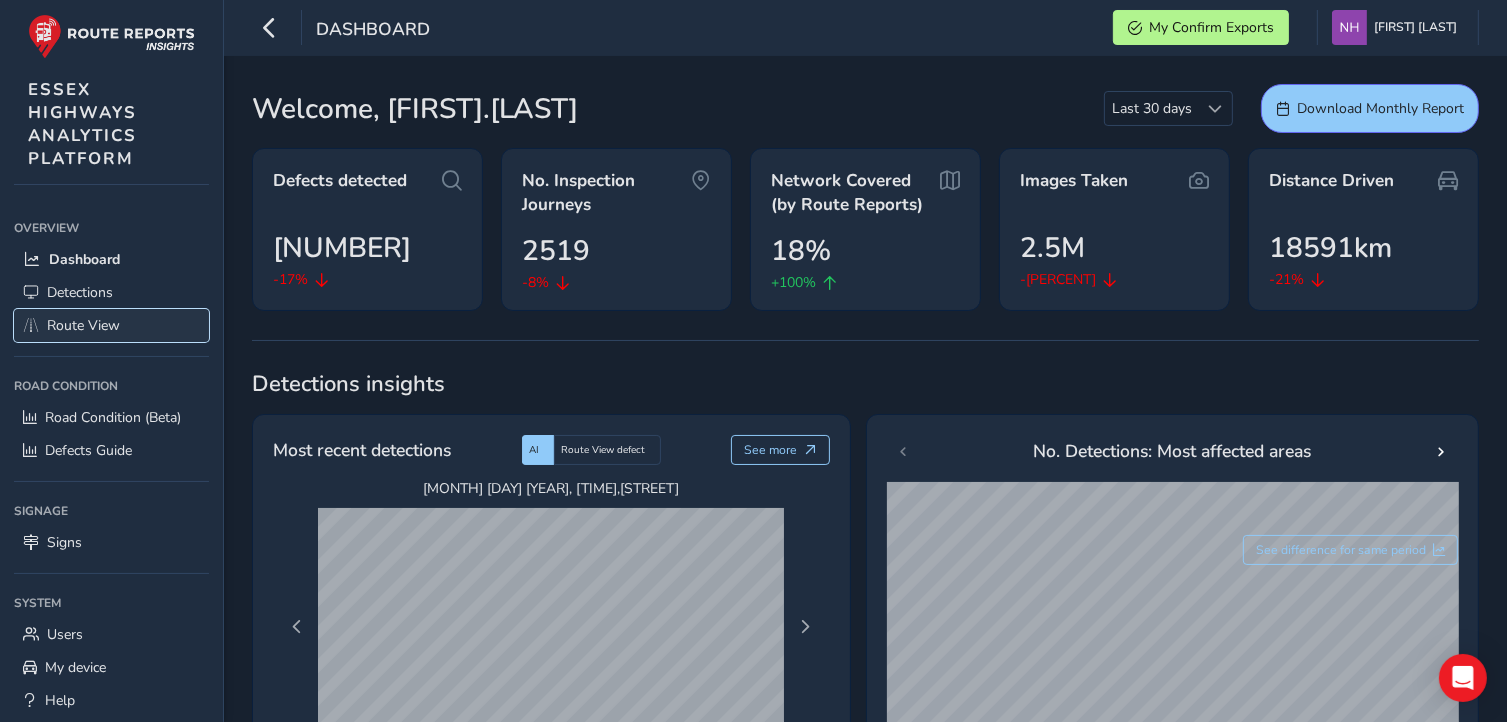 click on "Route View" at bounding box center (83, 325) 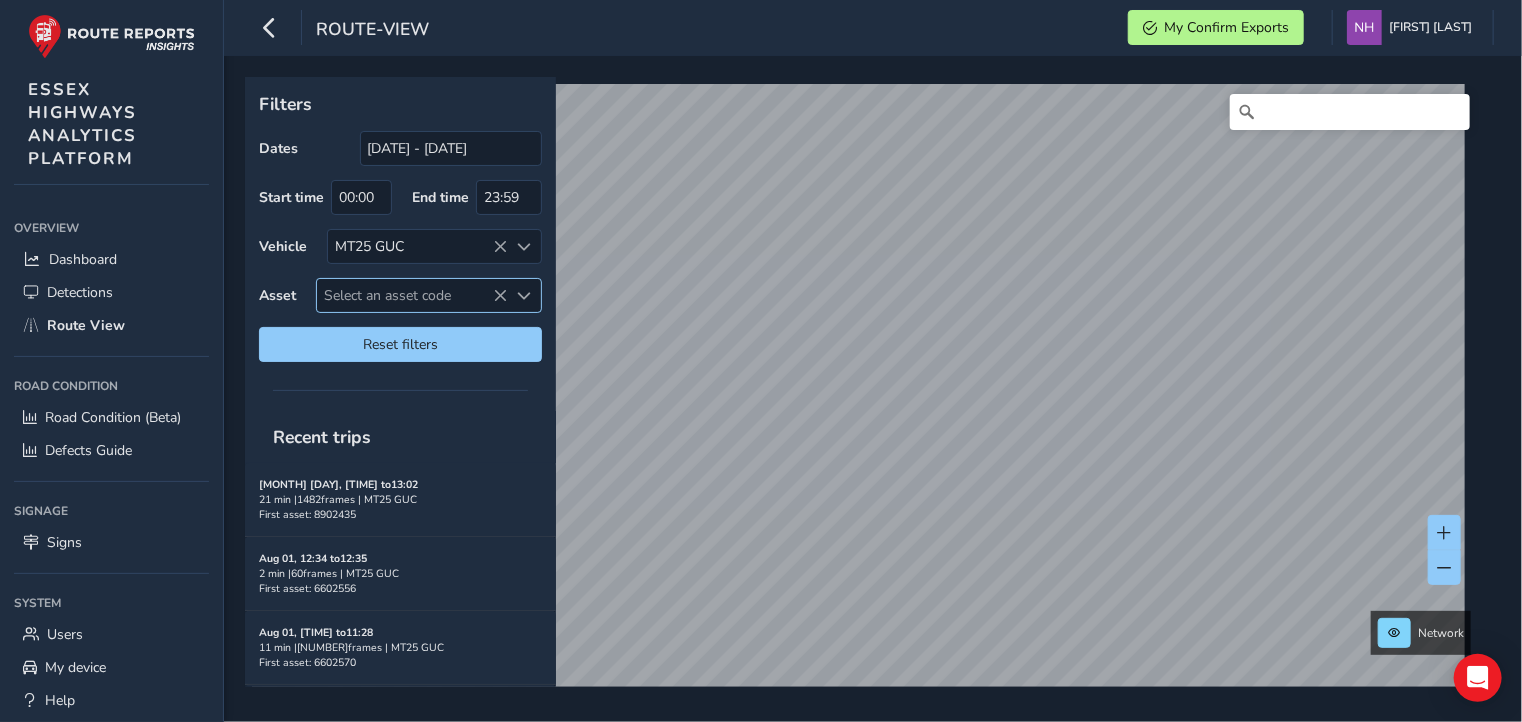 click on "Select an asset code" at bounding box center (412, 295) 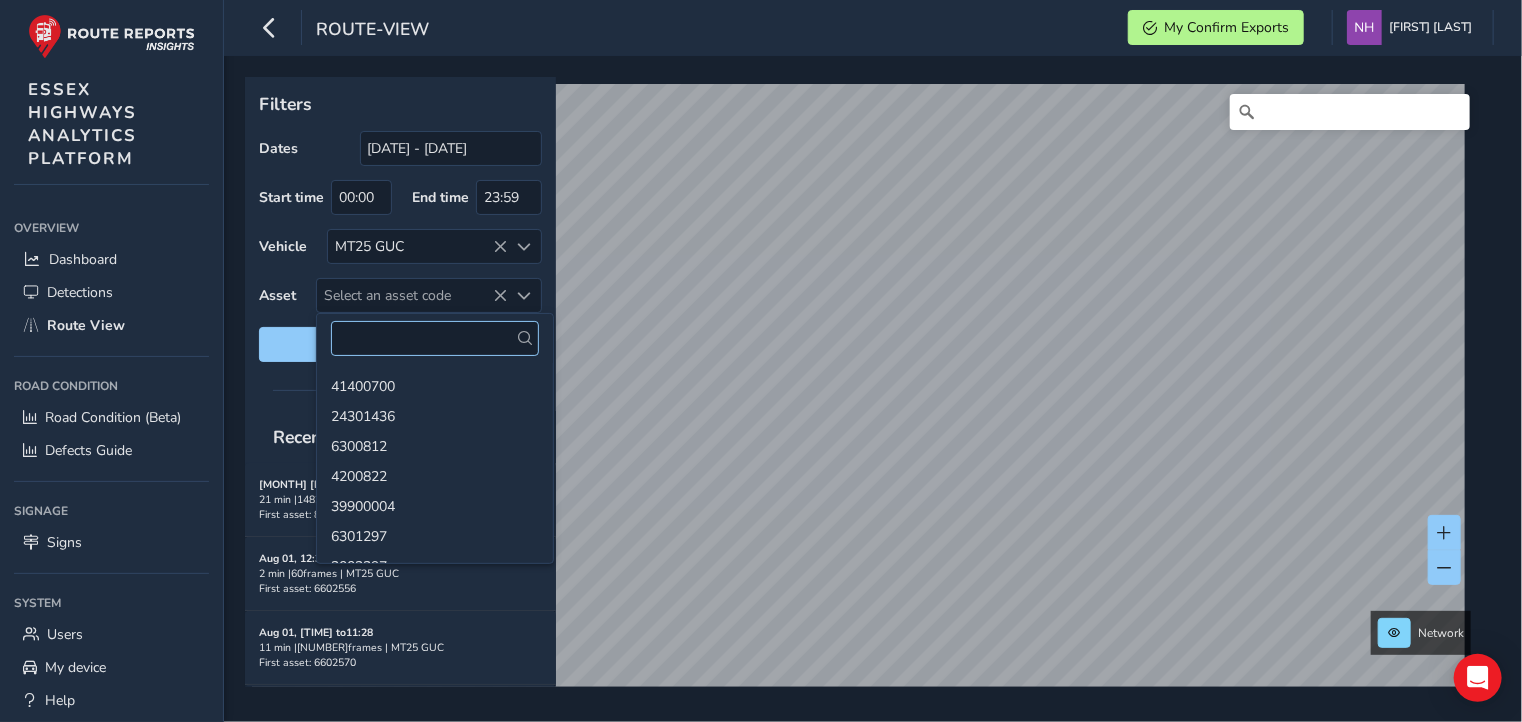 click at bounding box center (435, 338) 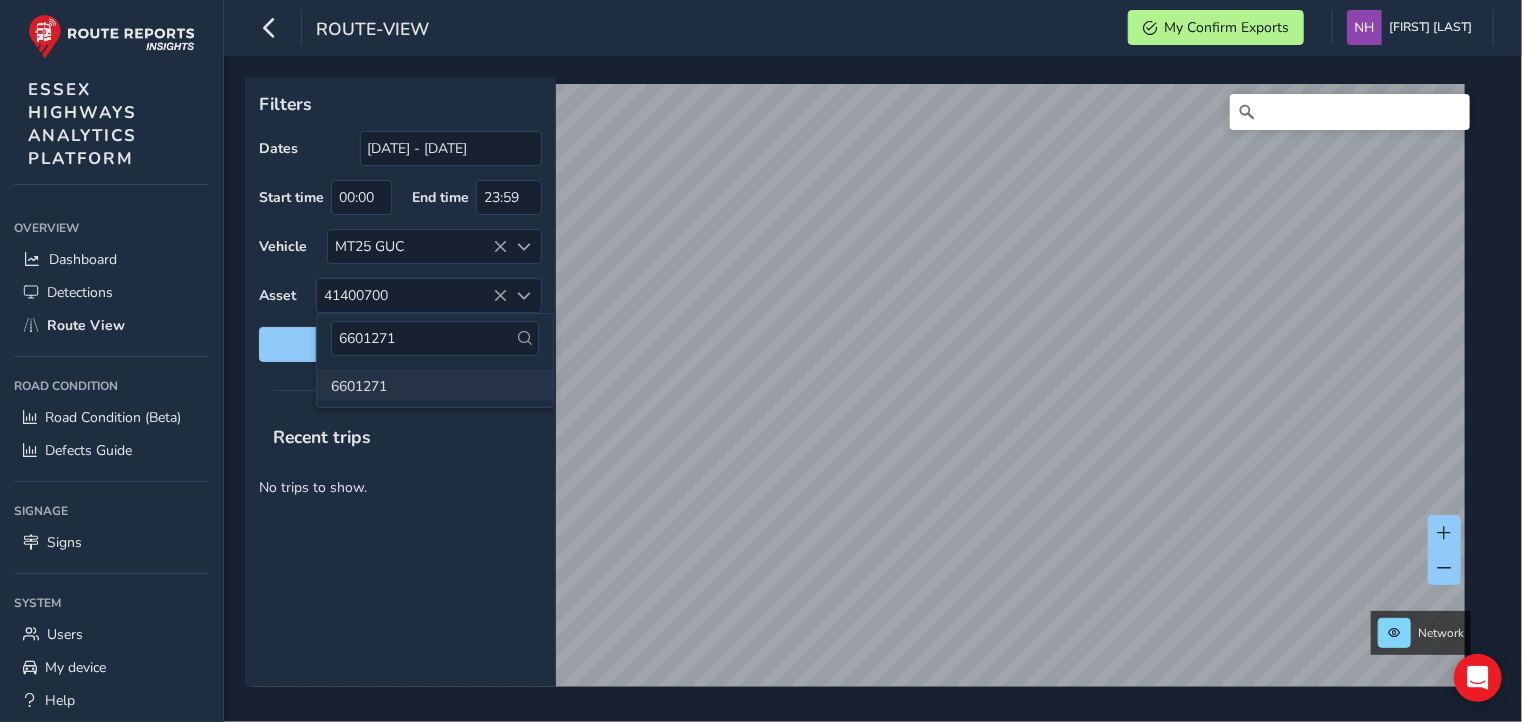type on "6601271" 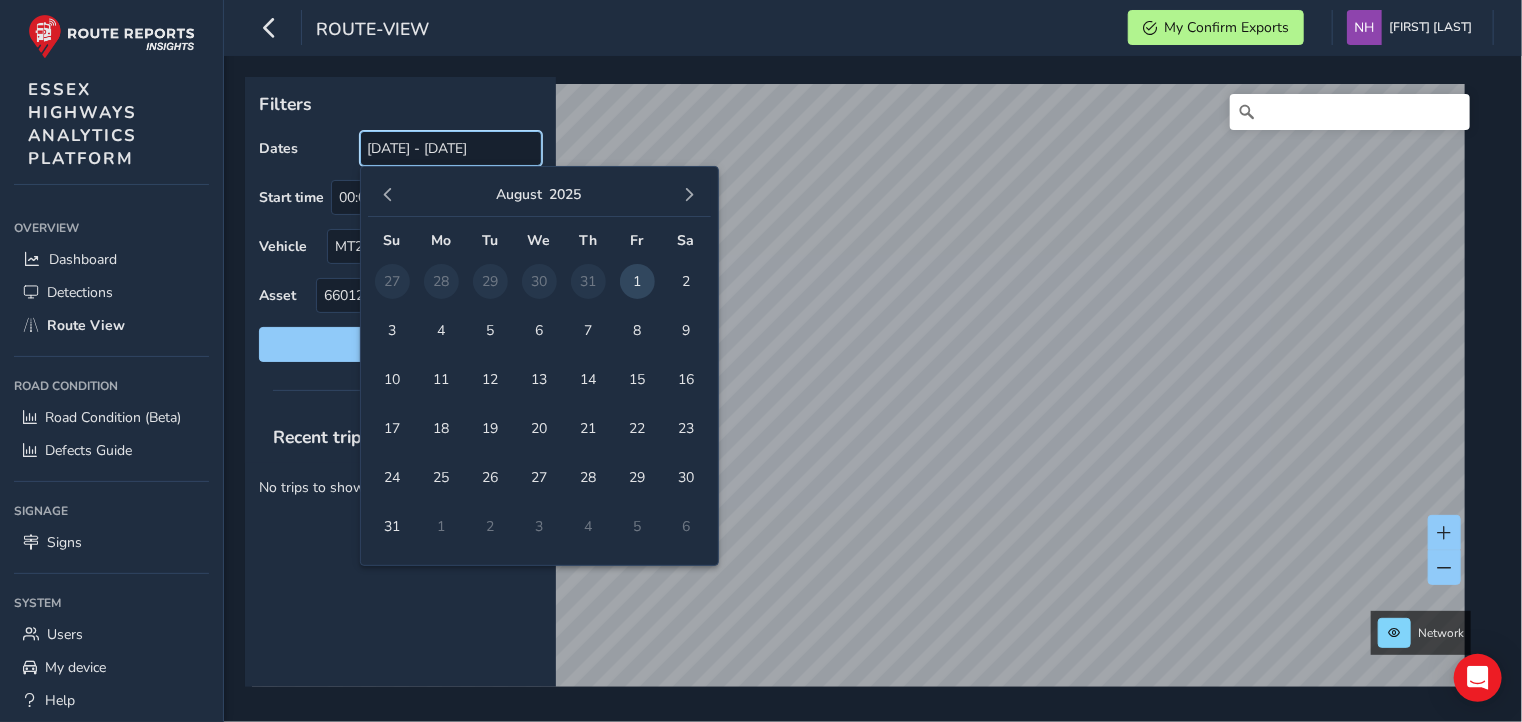 click on "[DATE] - [DATE]" at bounding box center (451, 148) 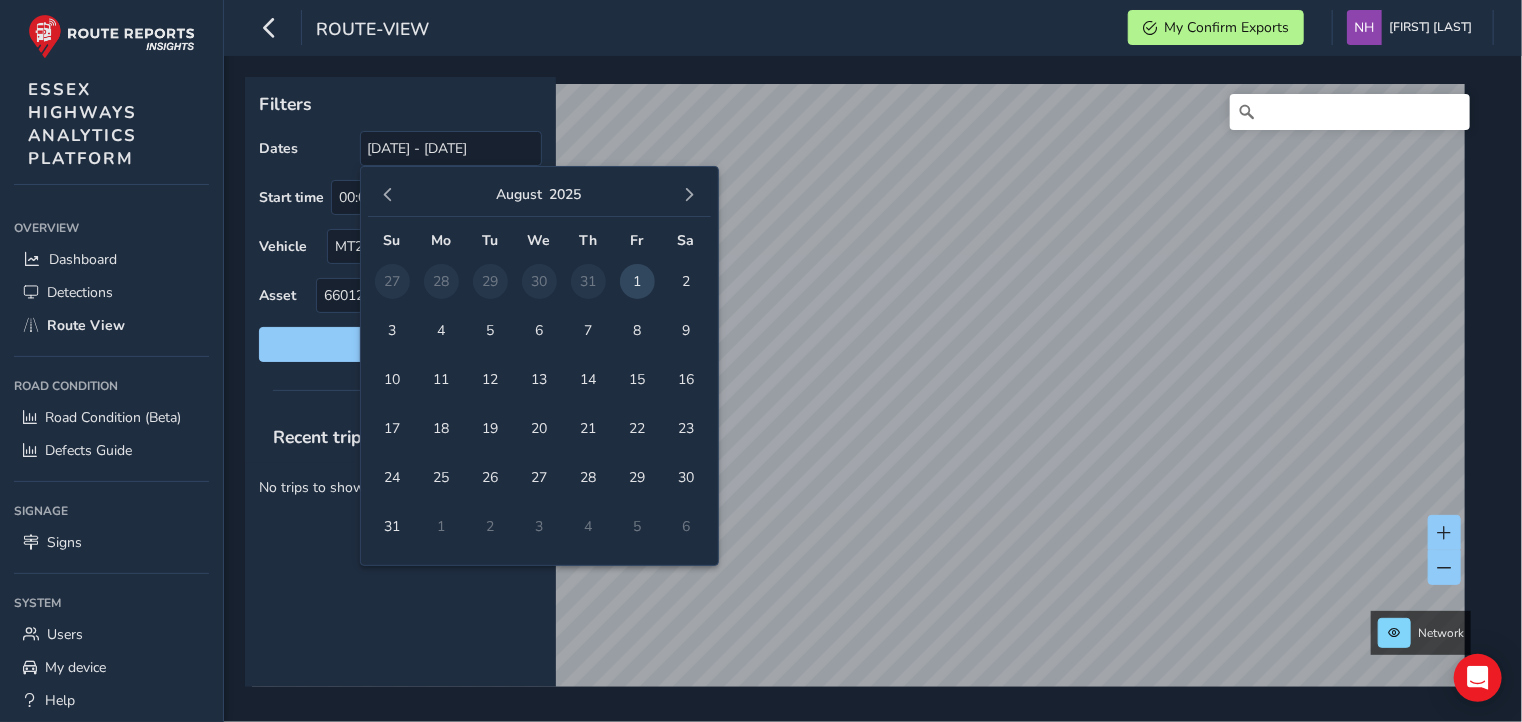 click on "1" at bounding box center (637, 281) 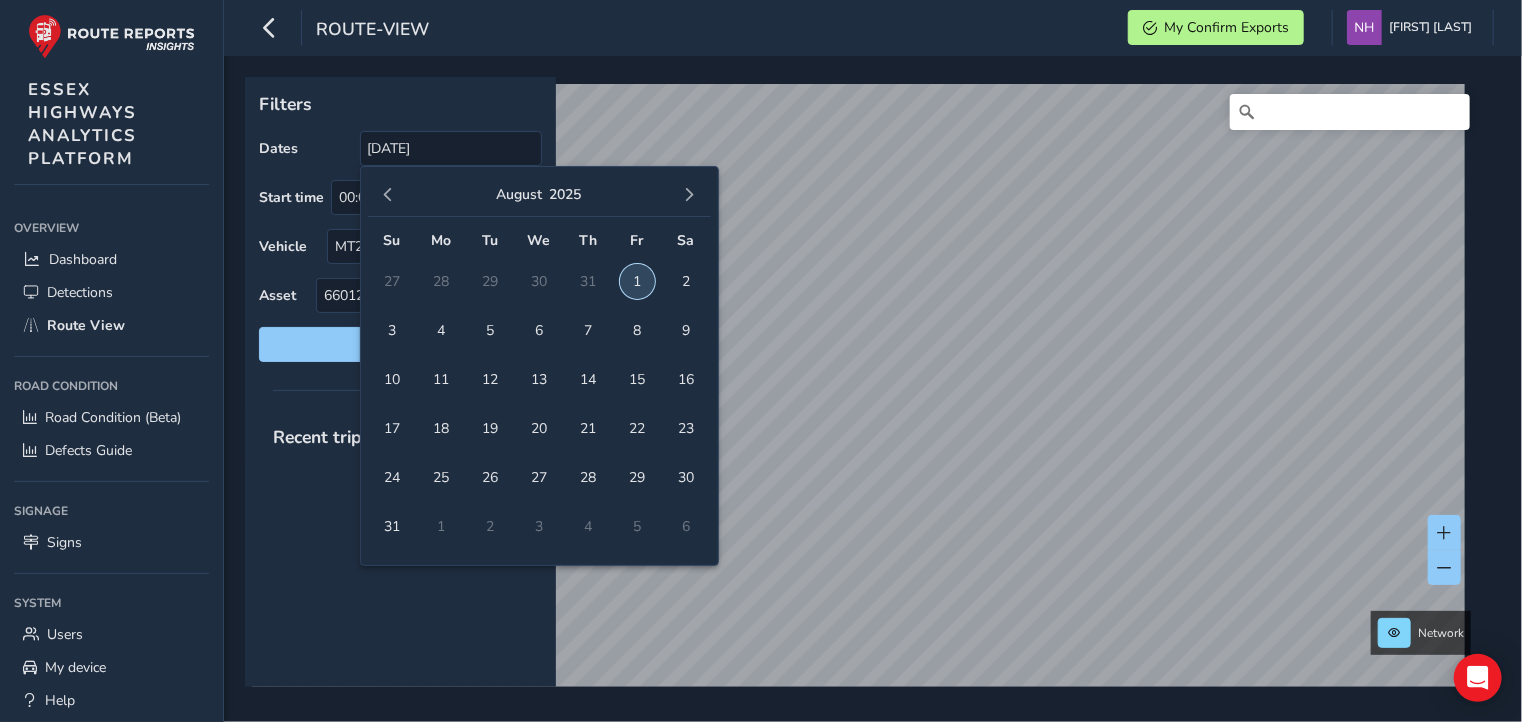 click on "1" at bounding box center (637, 281) 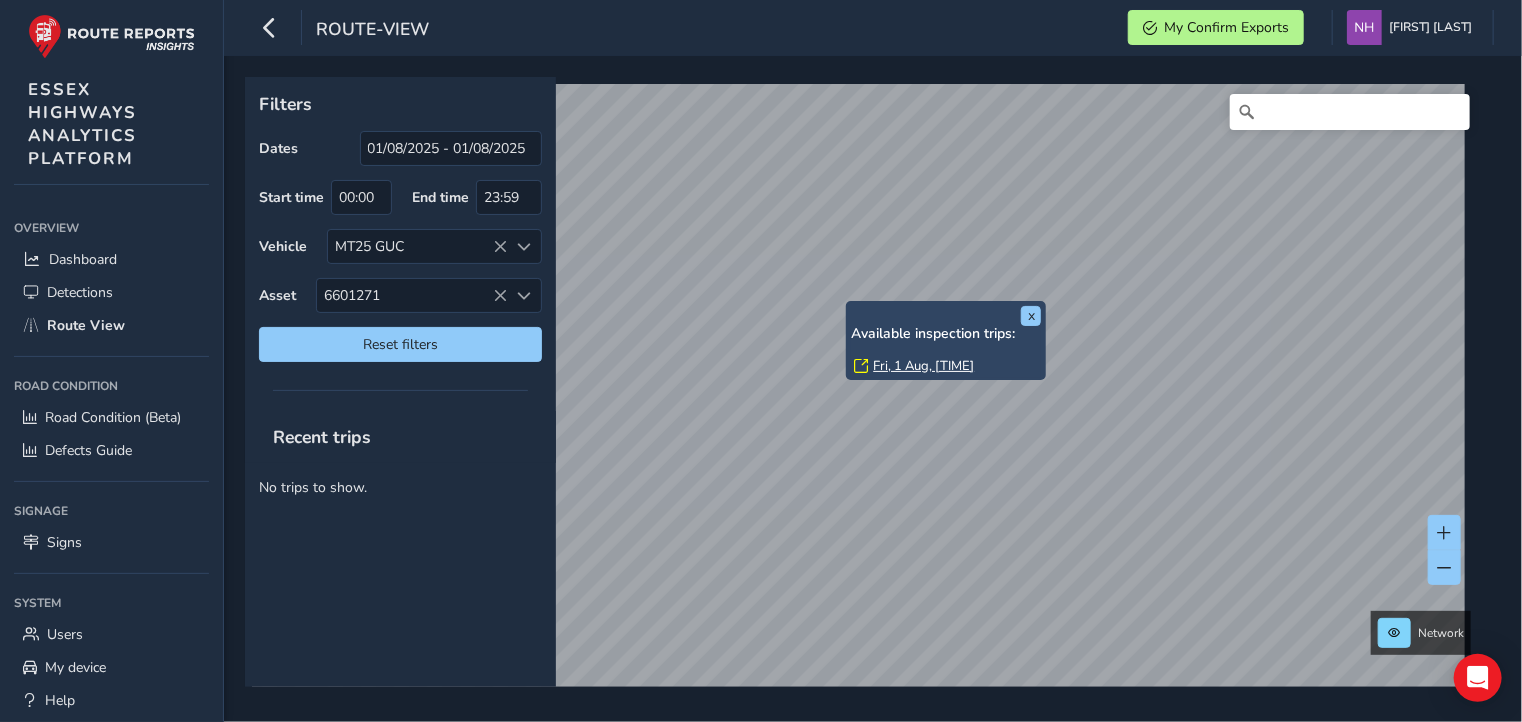 click on "Fri, 1 Aug, [TIME]" at bounding box center (923, 366) 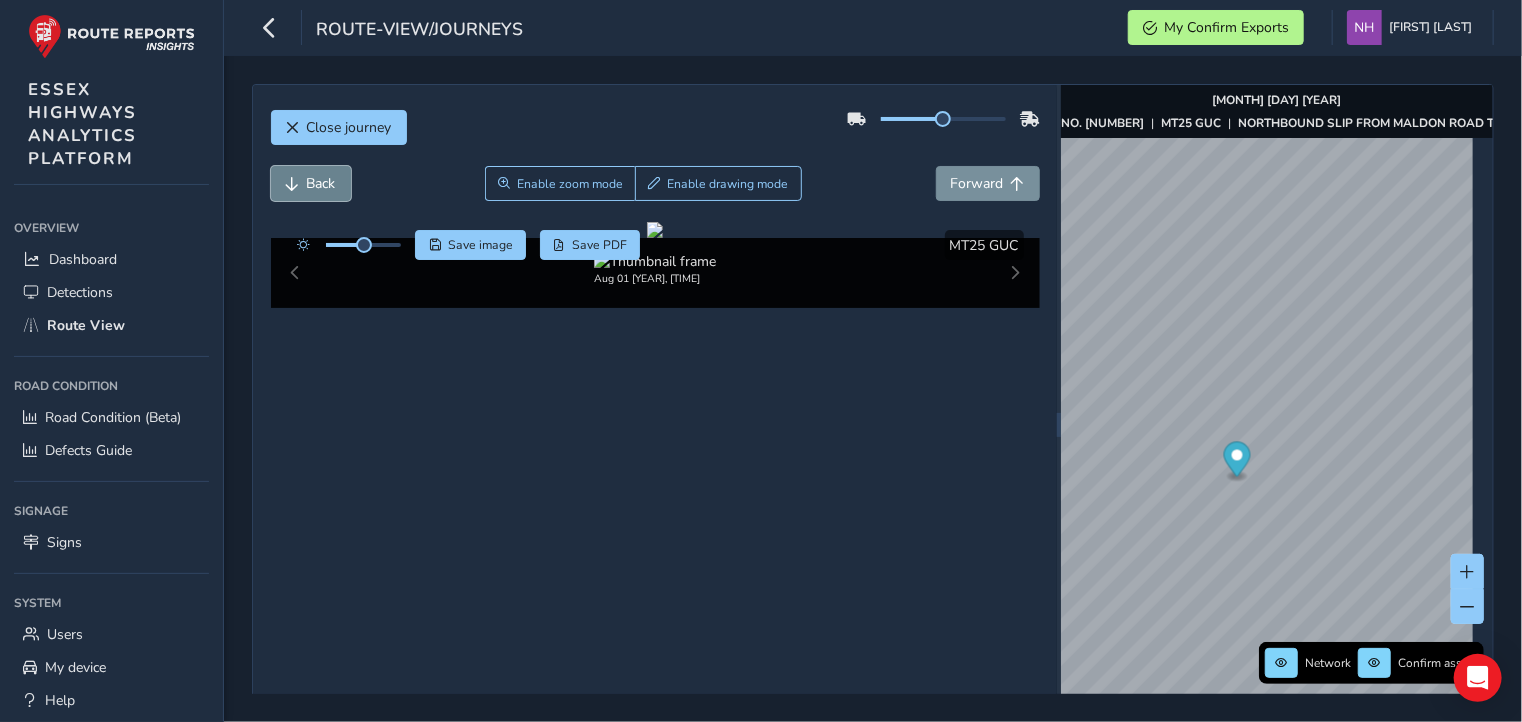 click on "Back" at bounding box center (321, 183) 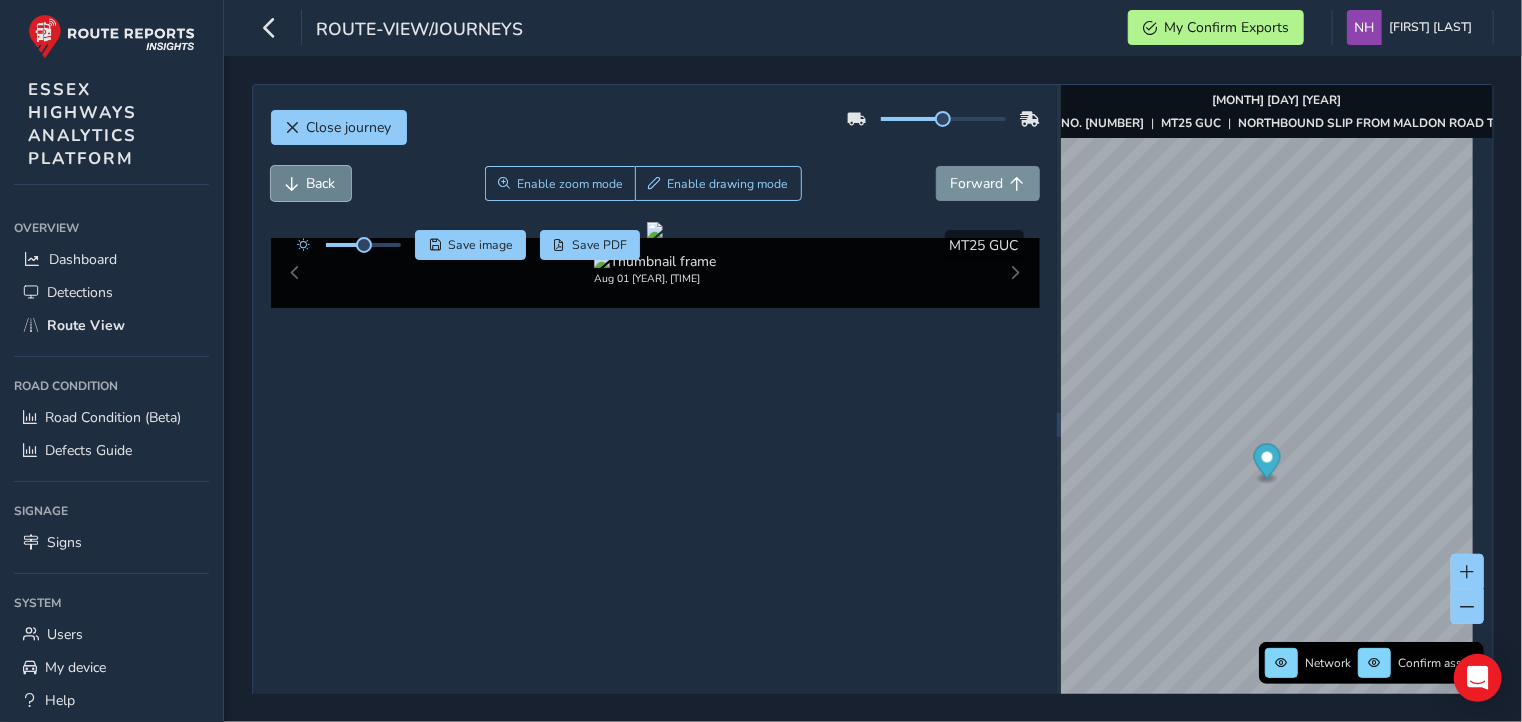 click on "Back" at bounding box center (321, 183) 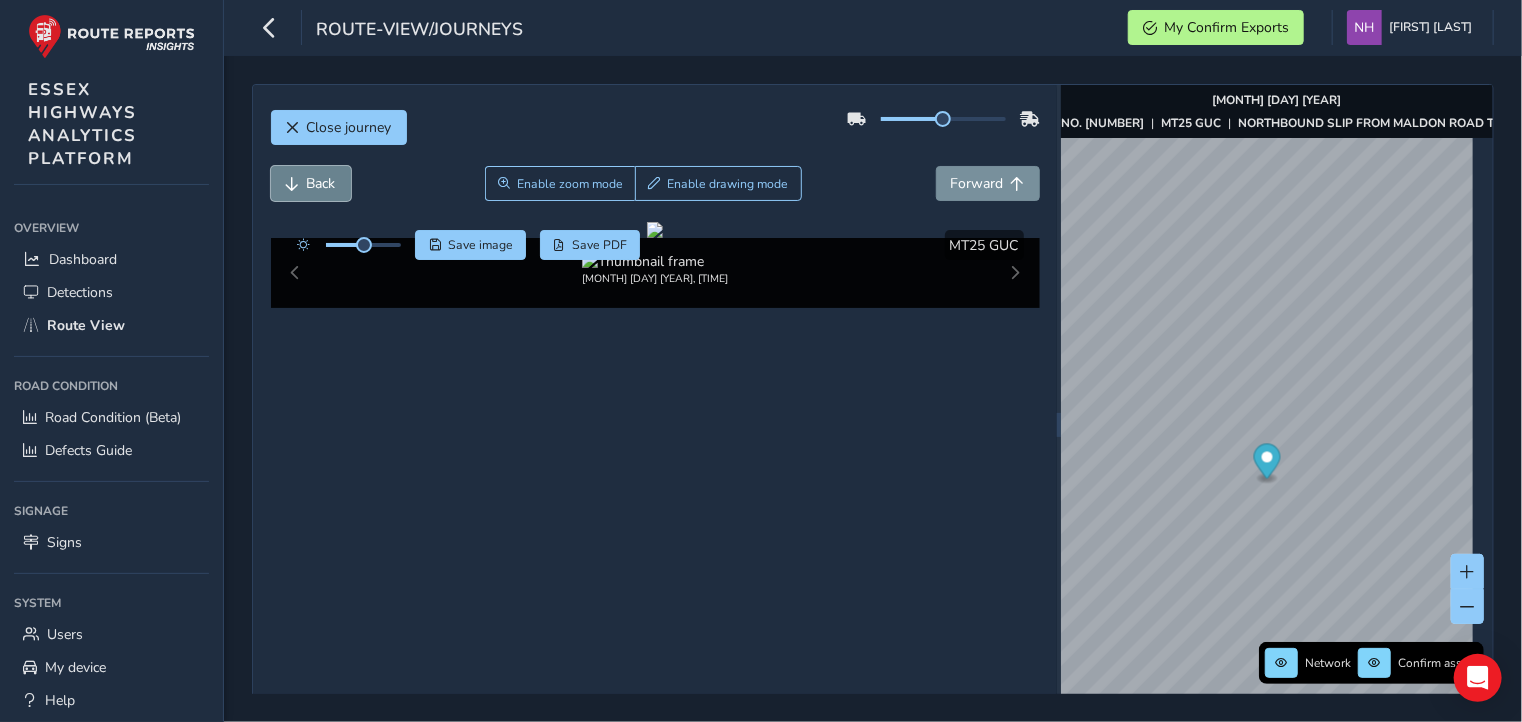 click on "Back" at bounding box center [321, 183] 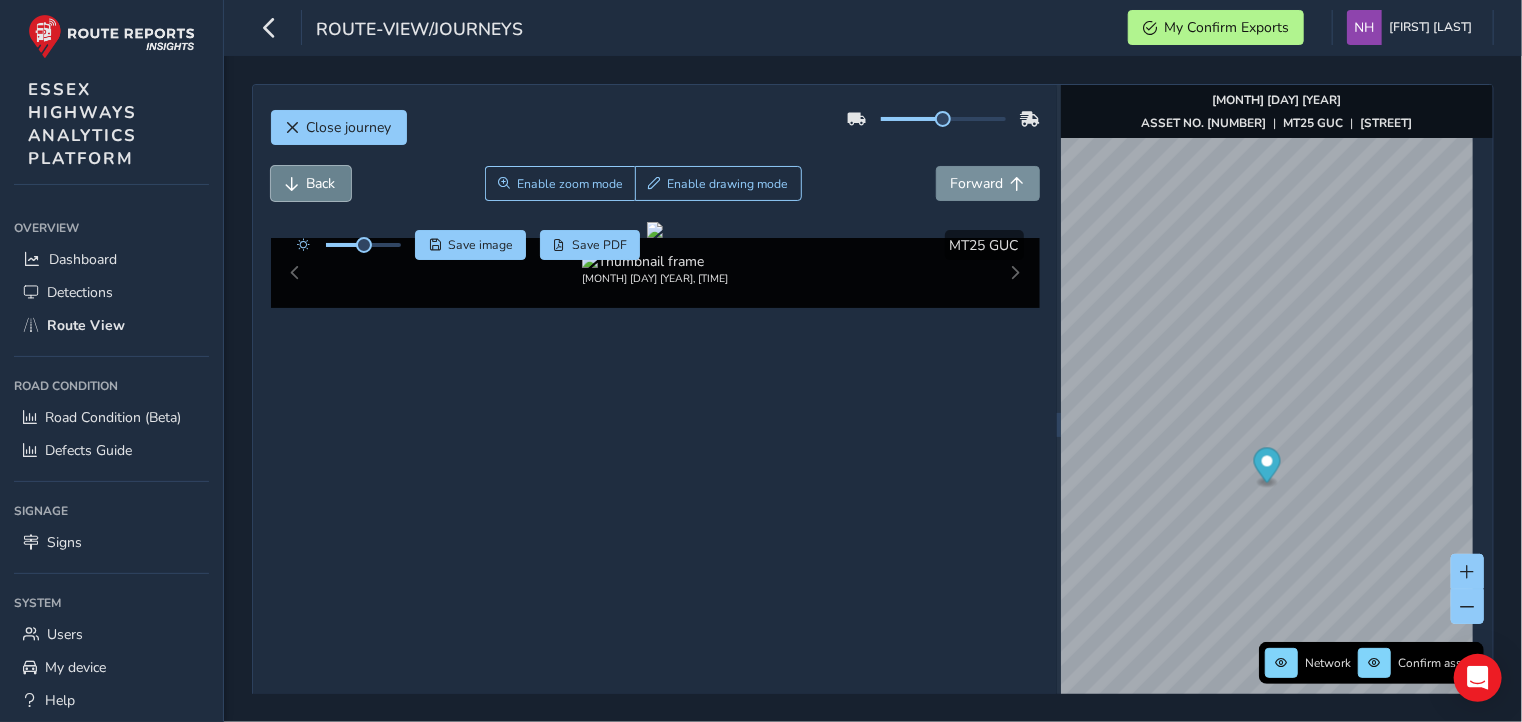 click on "Back" at bounding box center (321, 183) 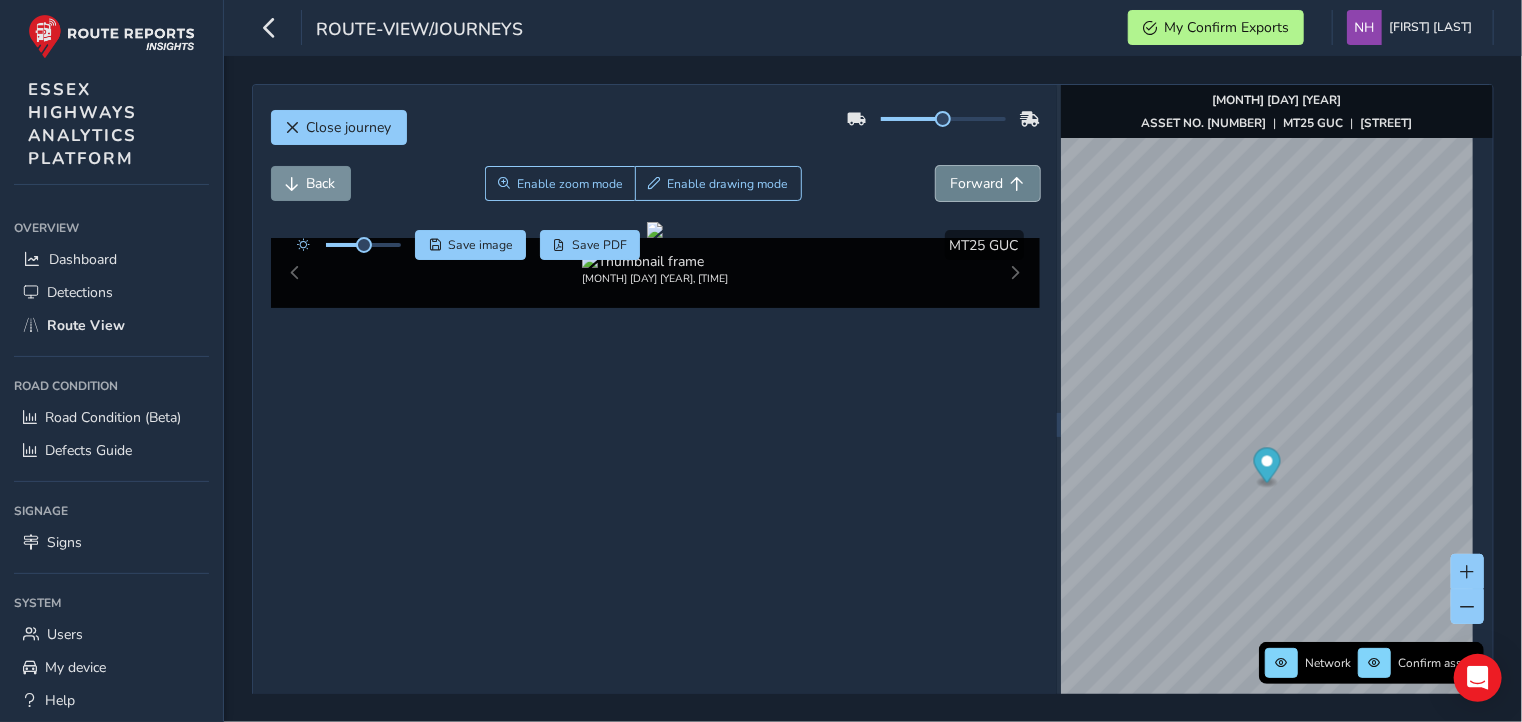 click on "Forward" at bounding box center [988, 183] 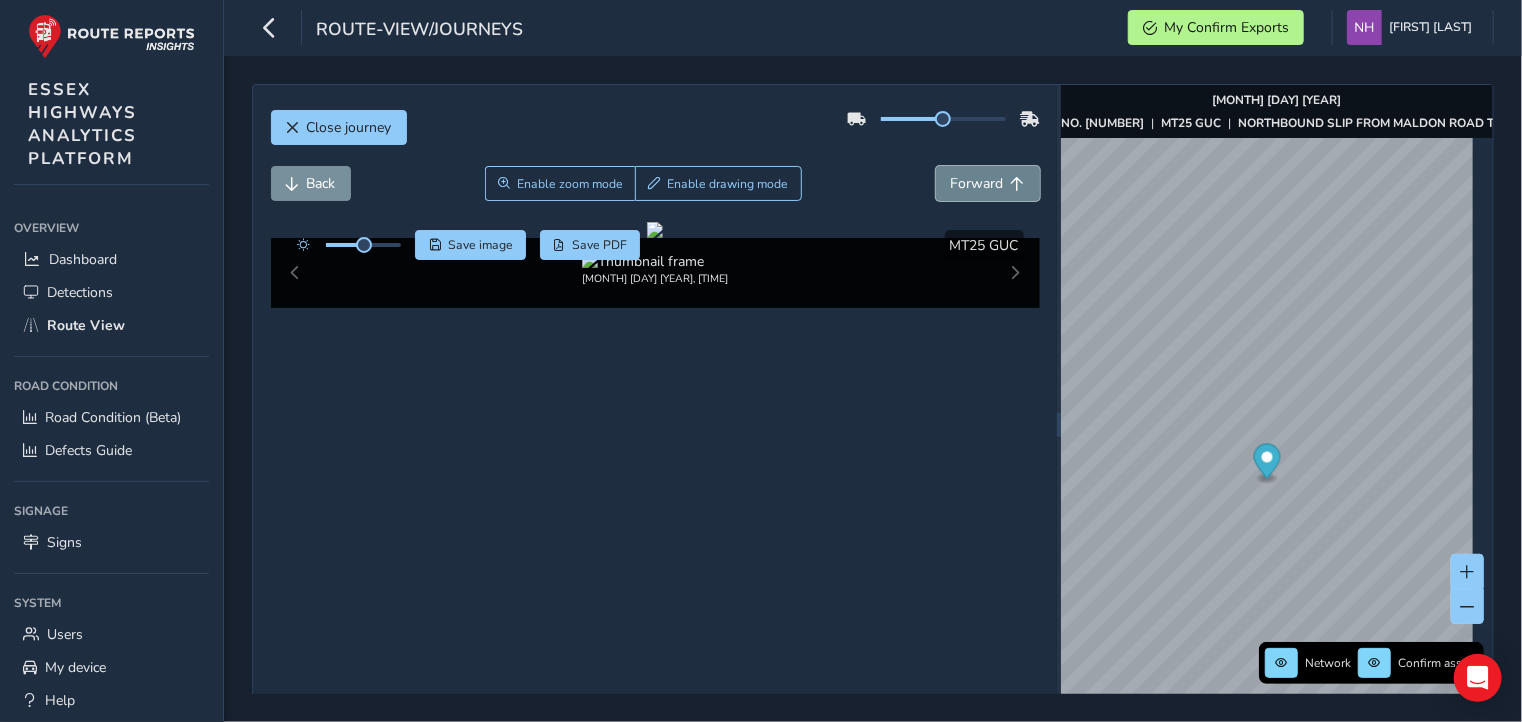 click on "Forward" at bounding box center [988, 183] 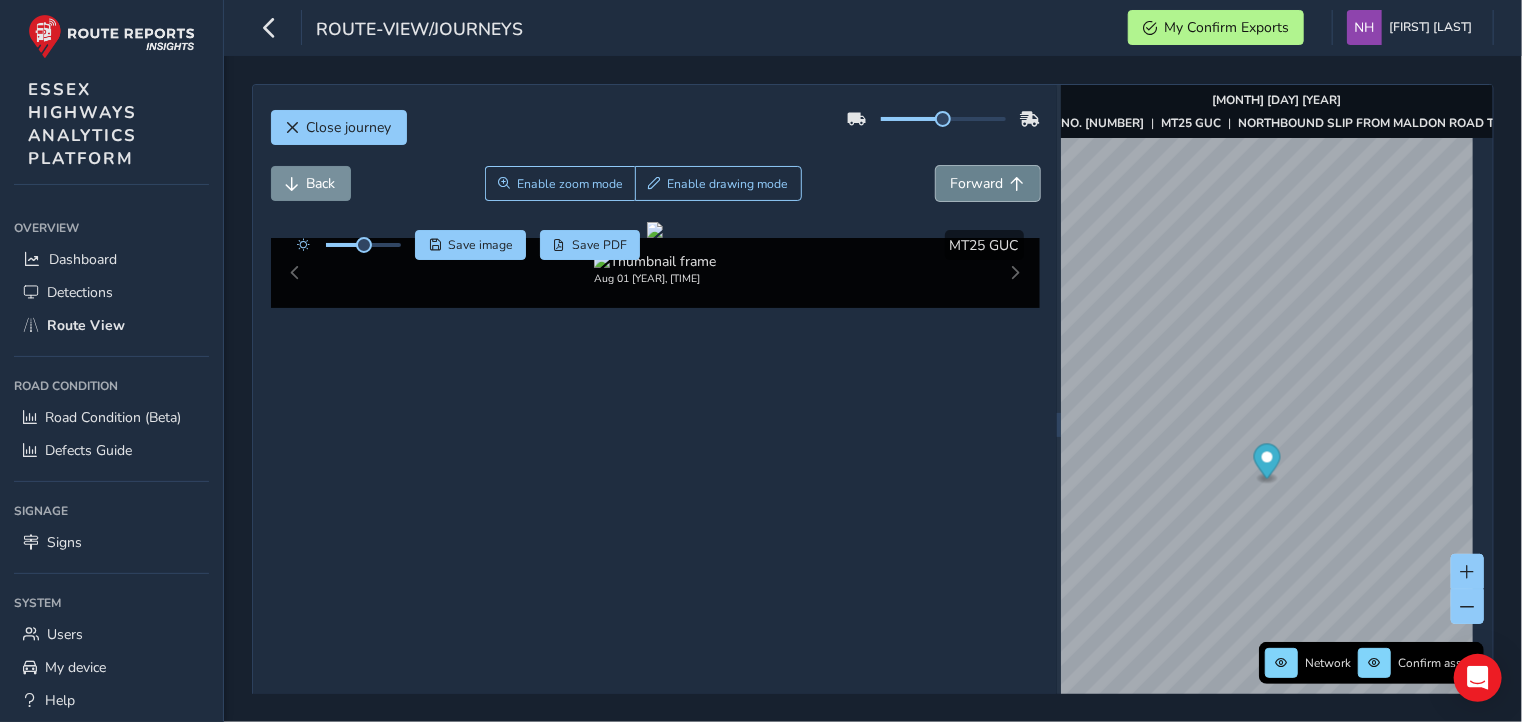 click on "Forward" at bounding box center (988, 183) 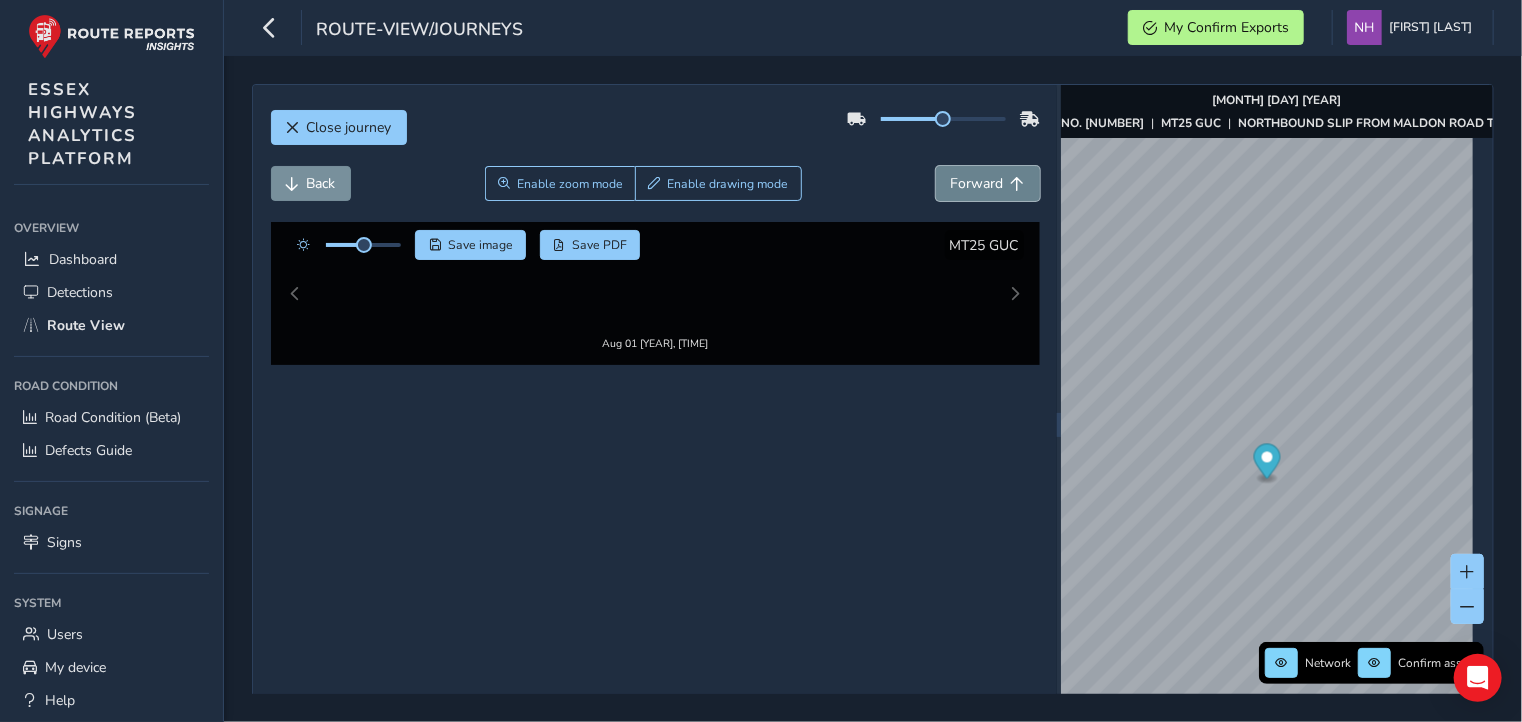 click on "Forward" at bounding box center [988, 183] 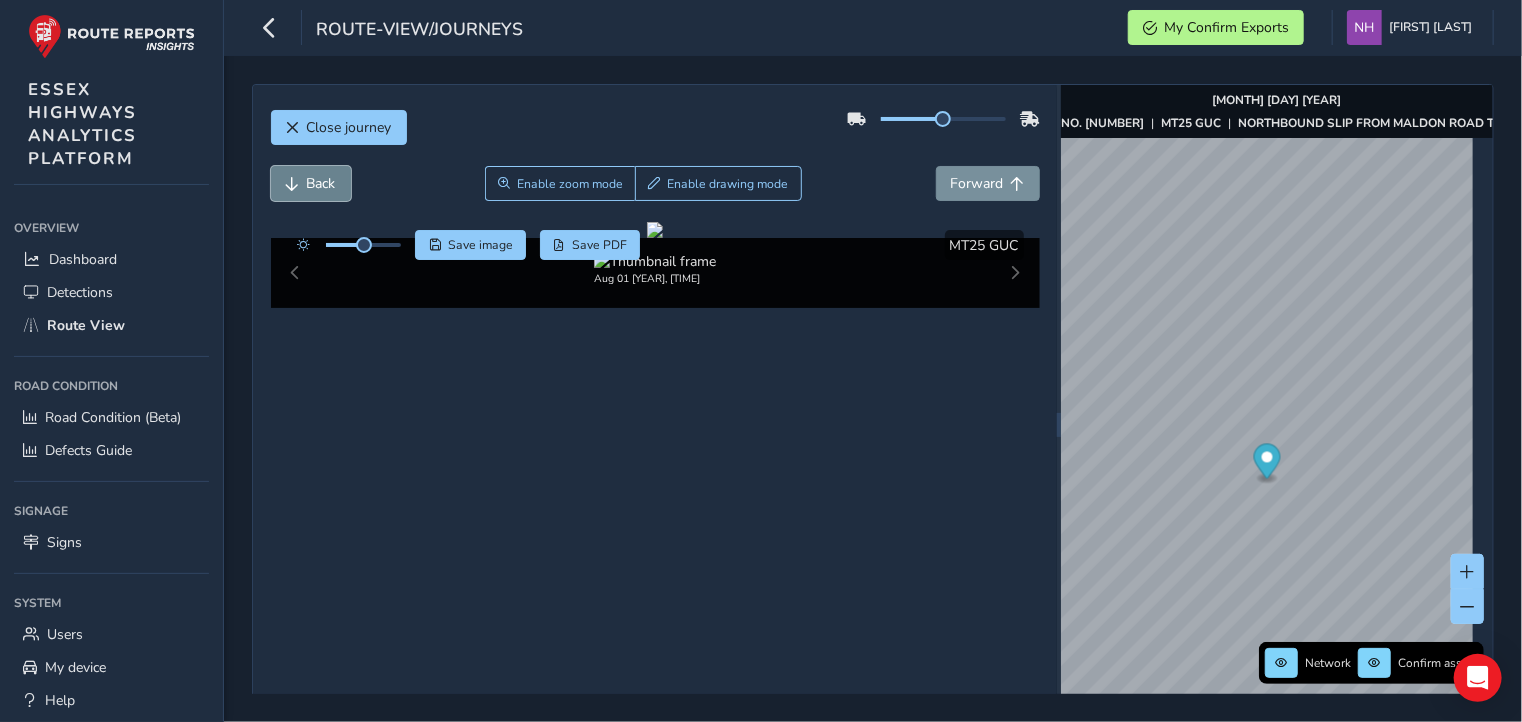click at bounding box center [293, 184] 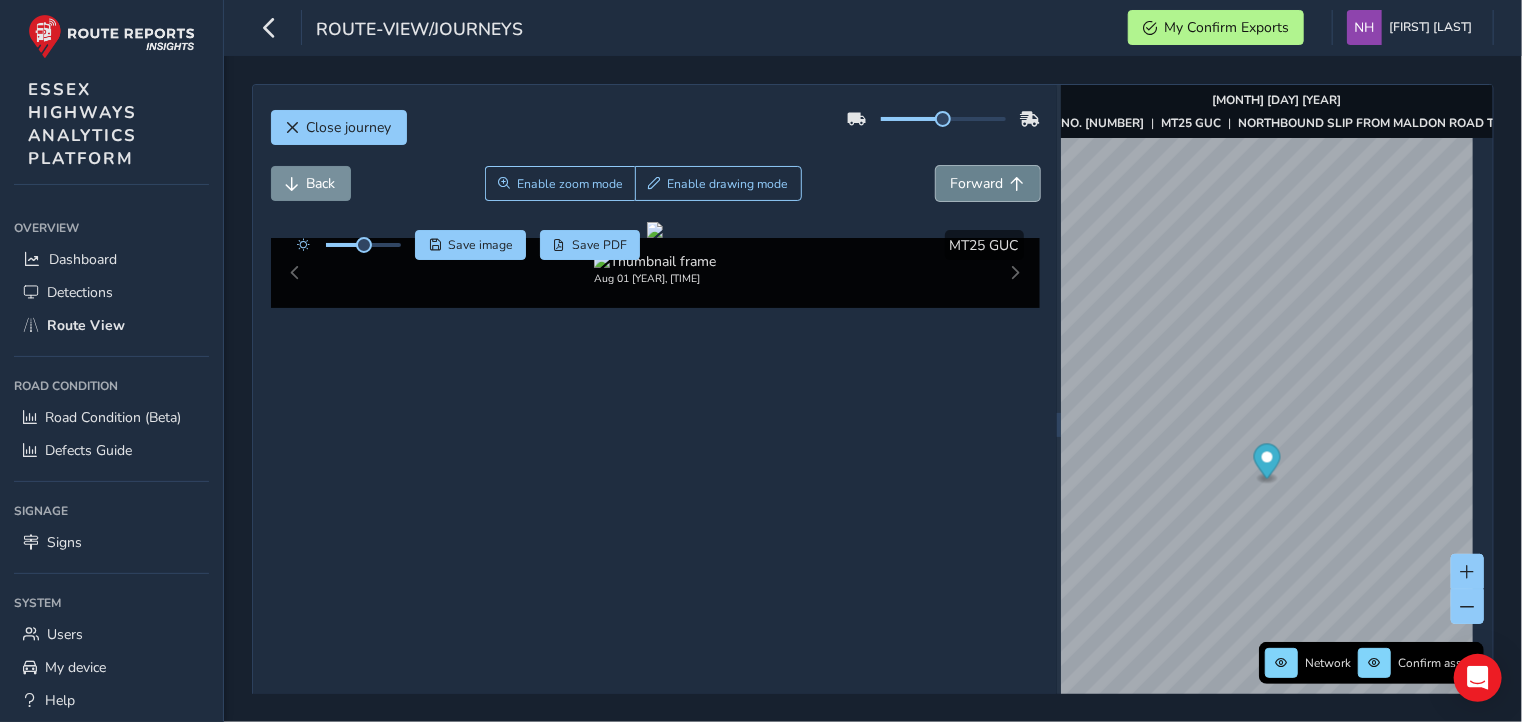 click on "Forward" at bounding box center (977, 183) 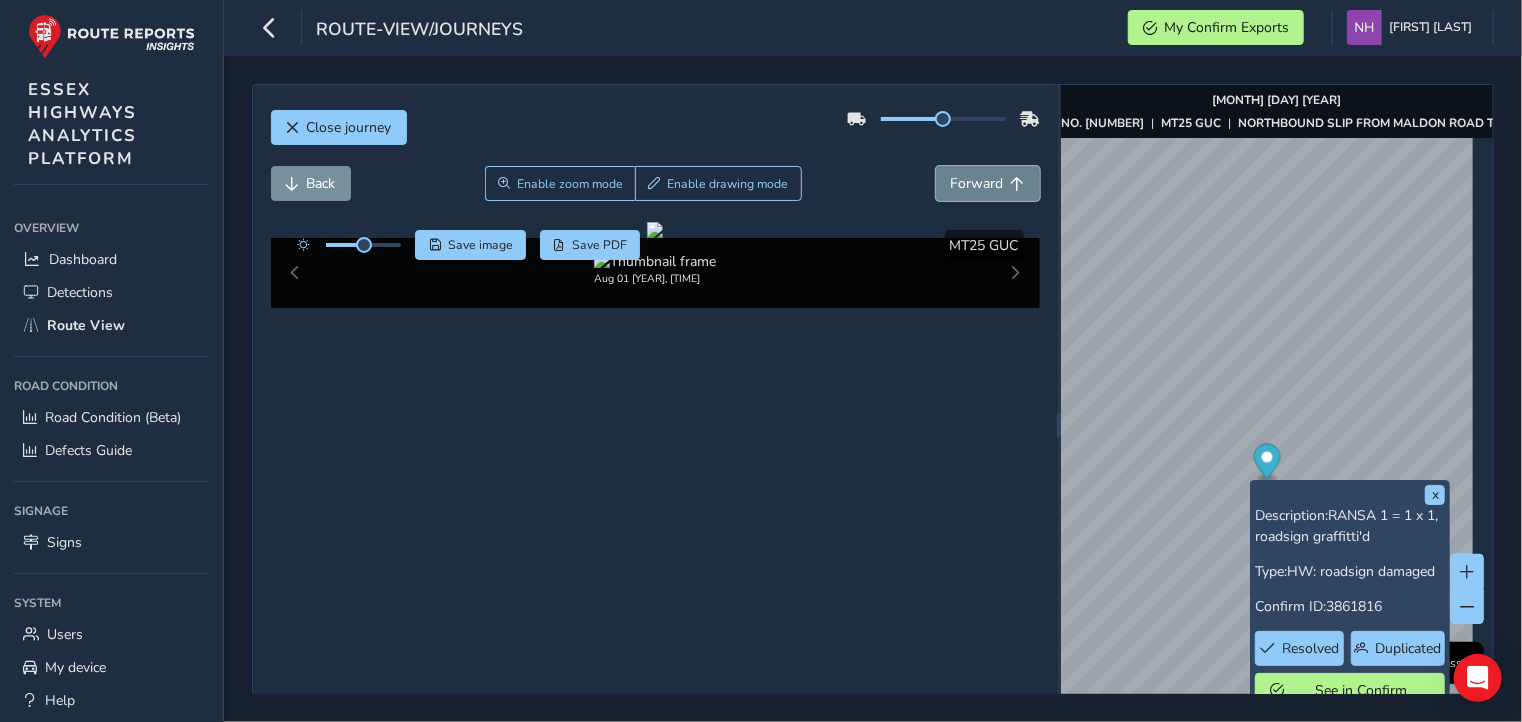 click on "Forward" at bounding box center (977, 183) 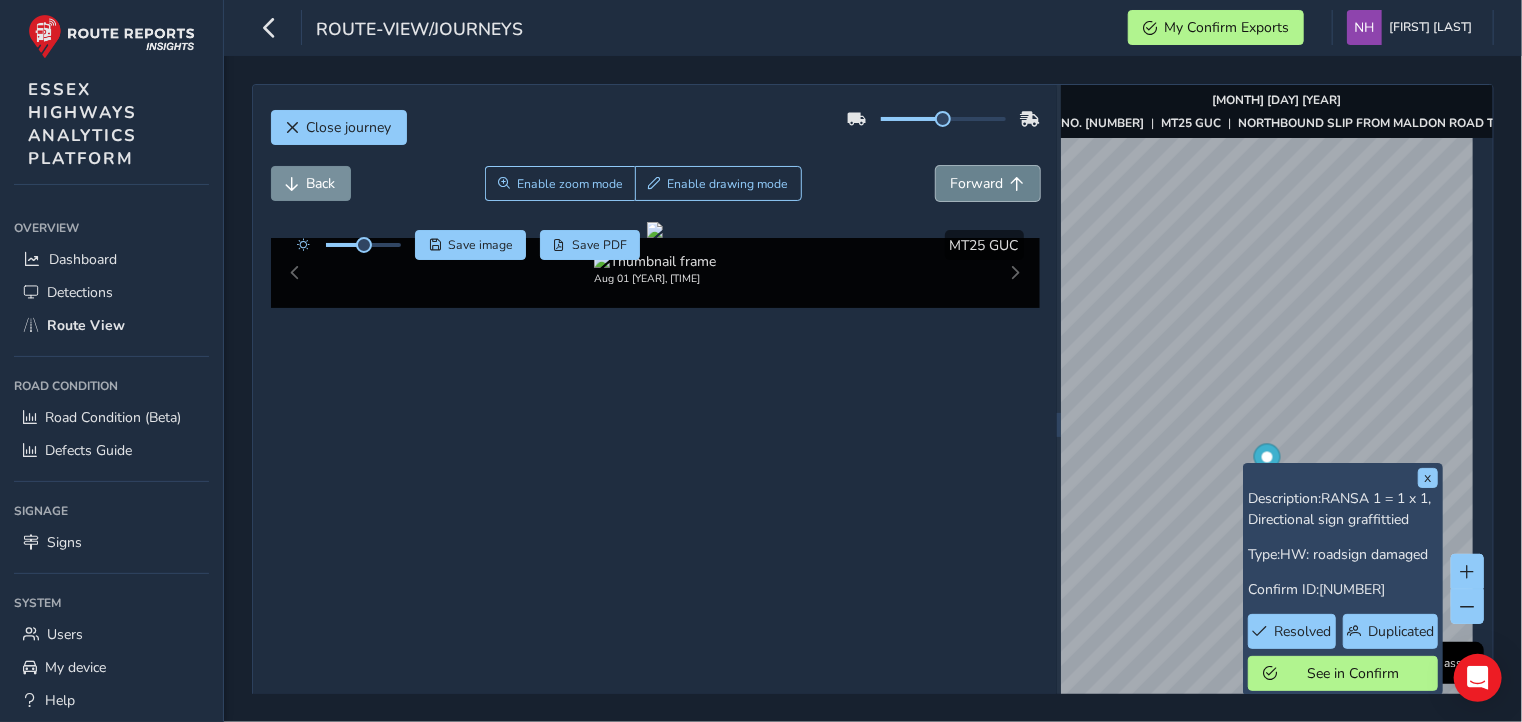 click on "Forward" at bounding box center [977, 183] 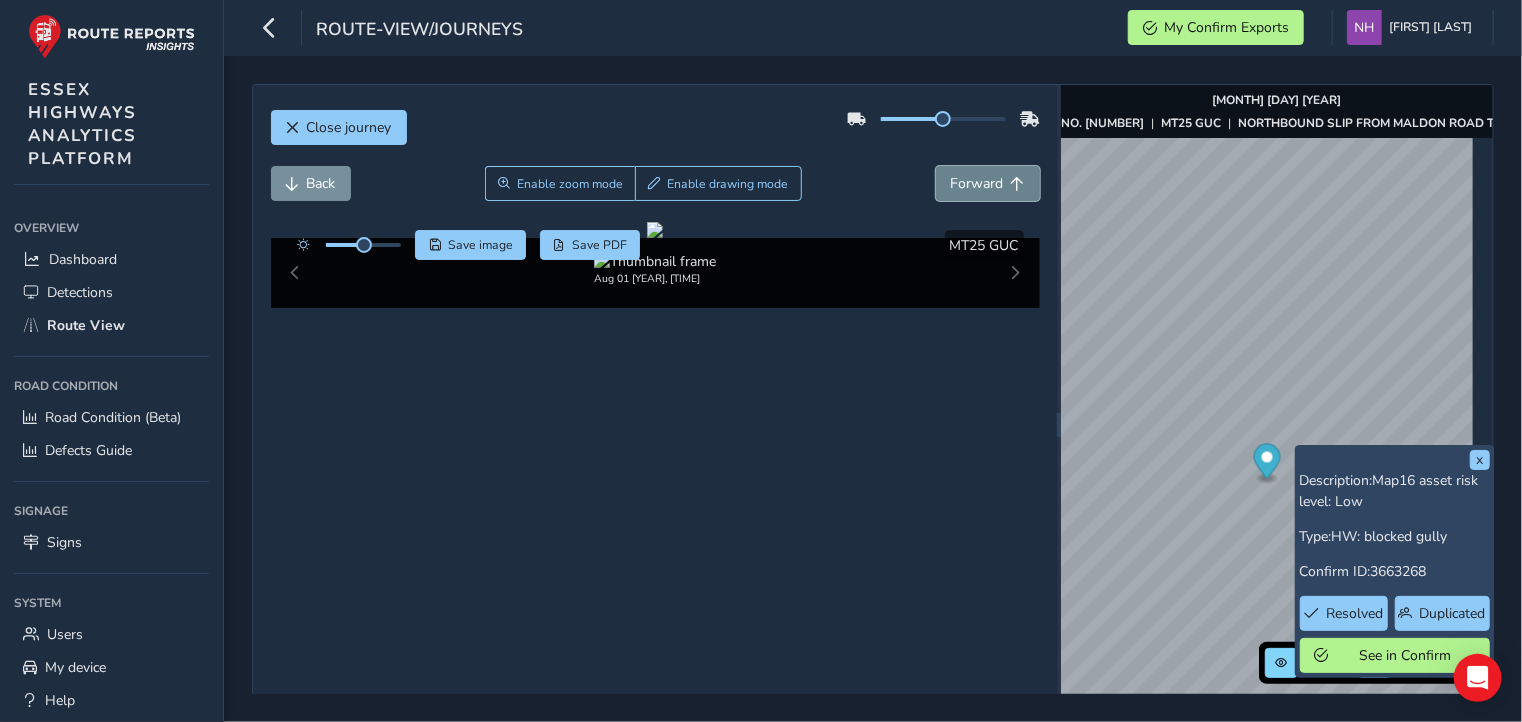 click on "Forward" at bounding box center (977, 183) 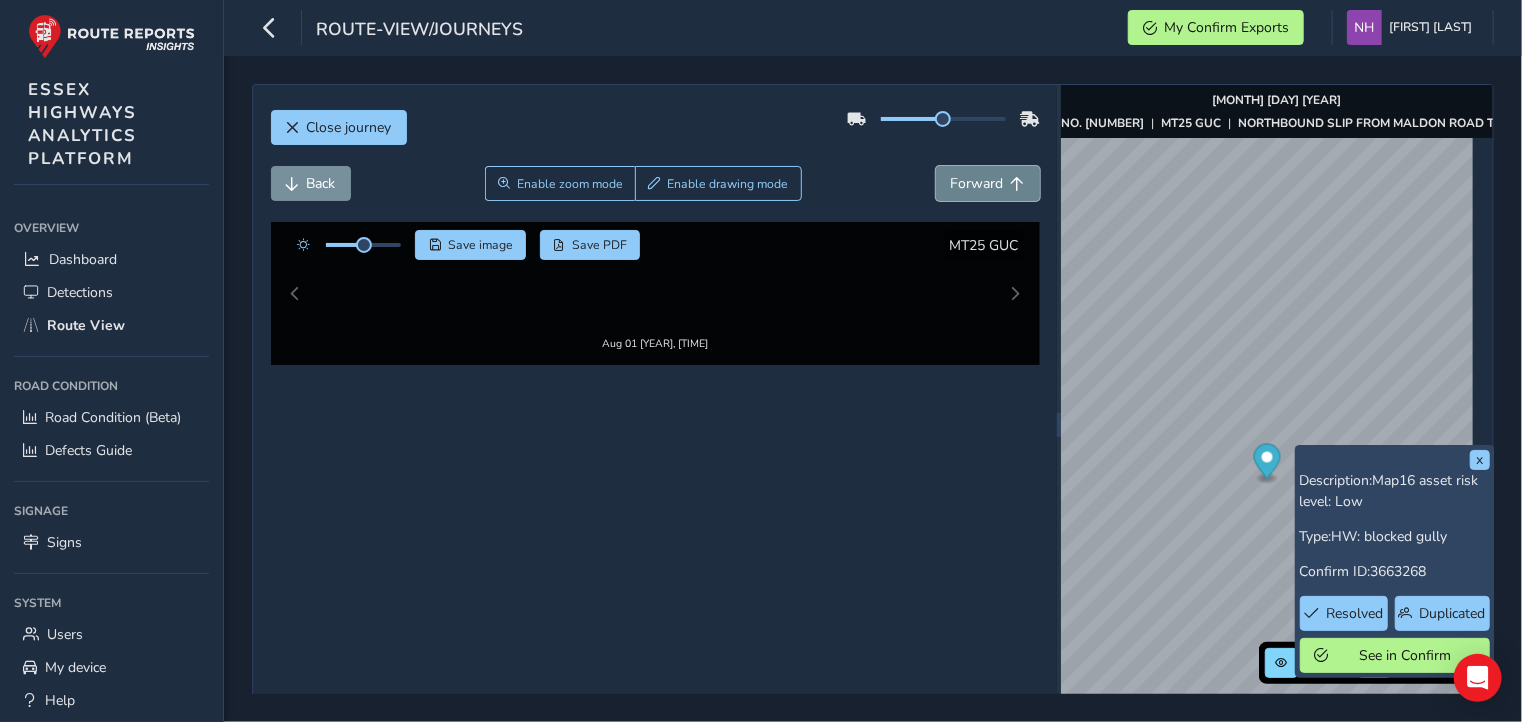 click on "Forward" at bounding box center (977, 183) 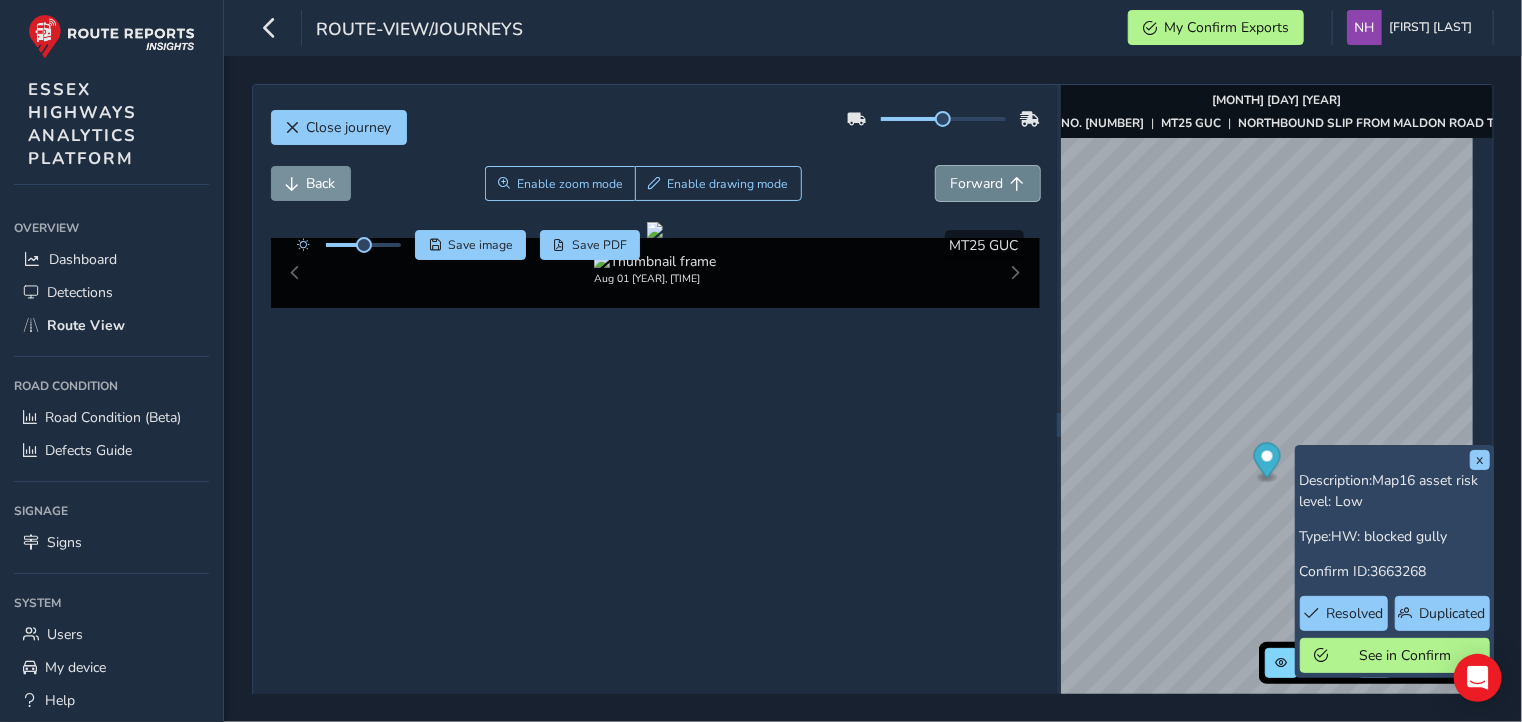 click on "Forward" at bounding box center (977, 183) 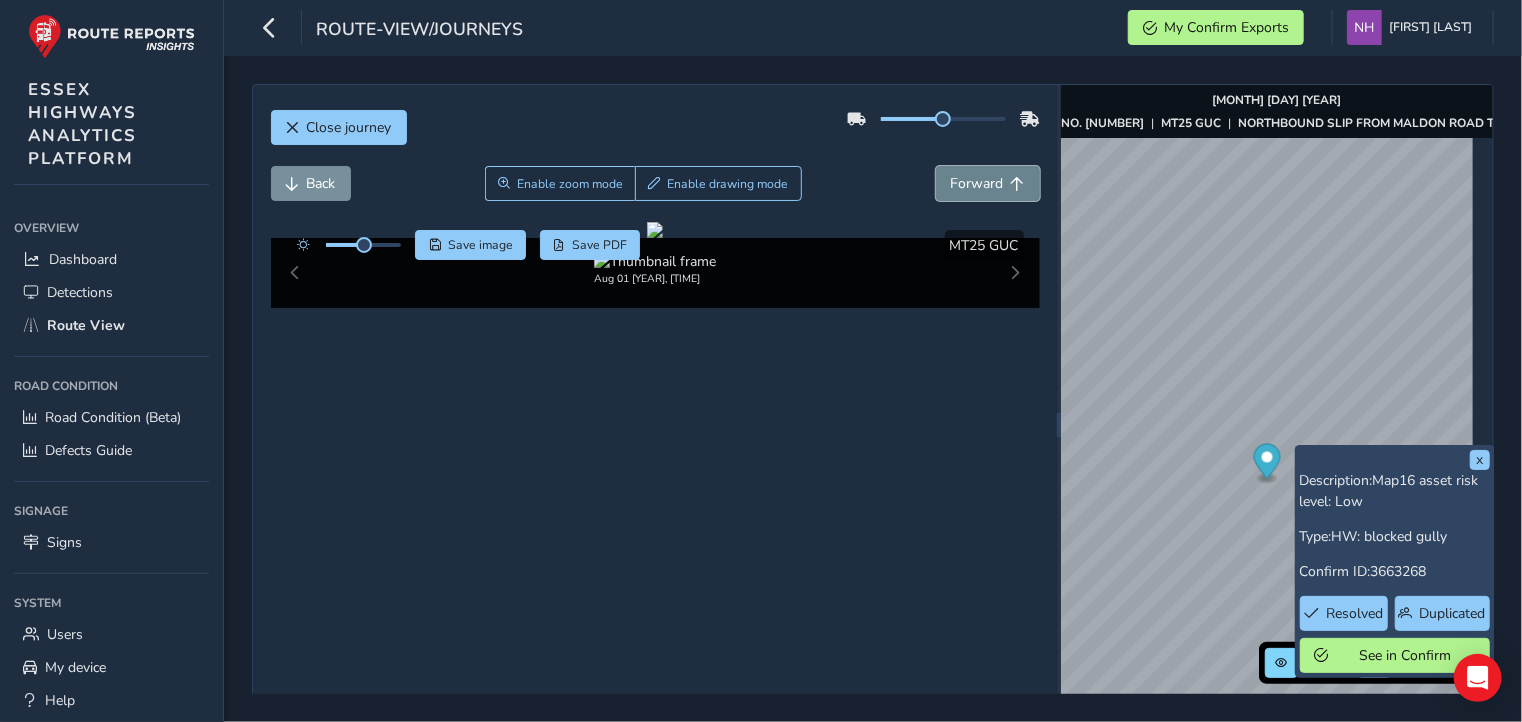 click on "Forward" at bounding box center [977, 183] 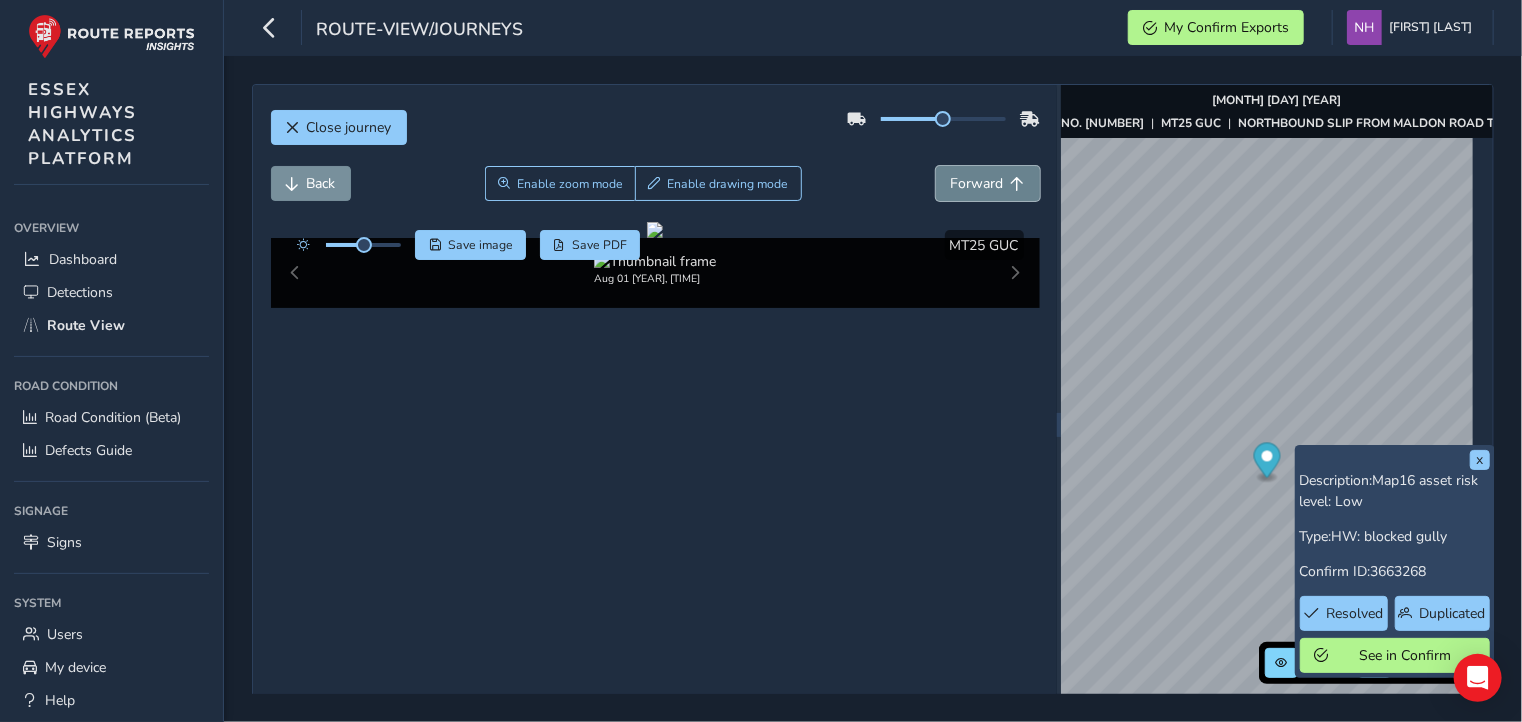 click on "Forward" at bounding box center (977, 183) 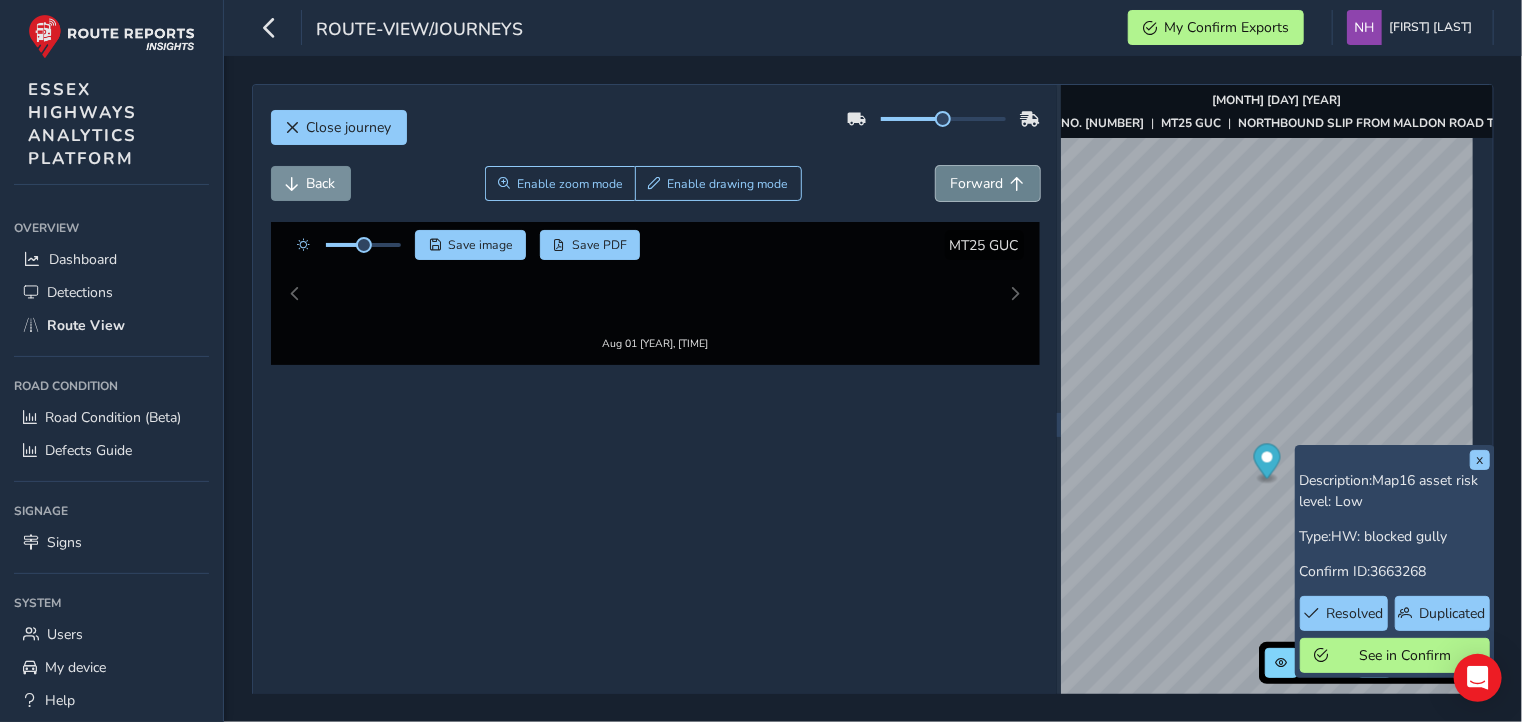 click on "Forward" at bounding box center [977, 183] 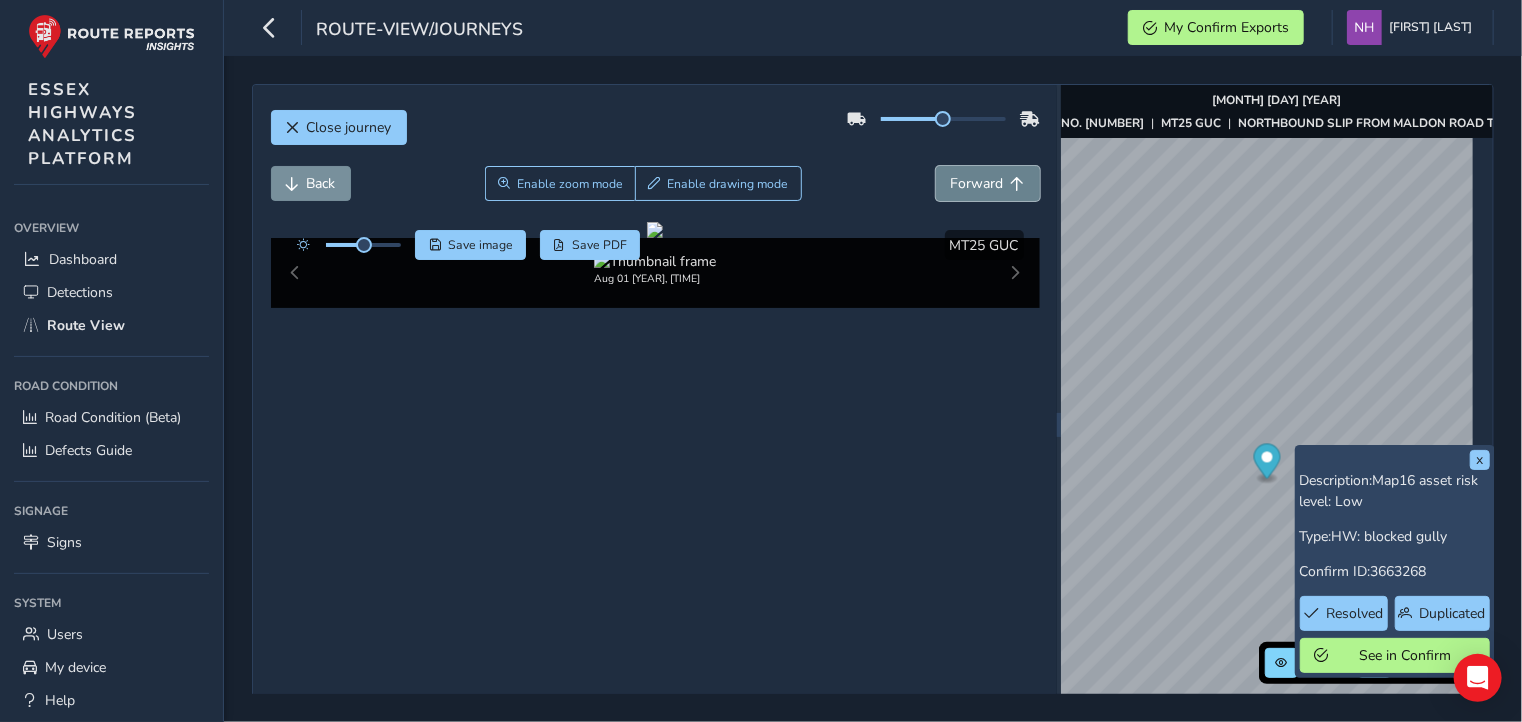 click on "Forward" at bounding box center (977, 183) 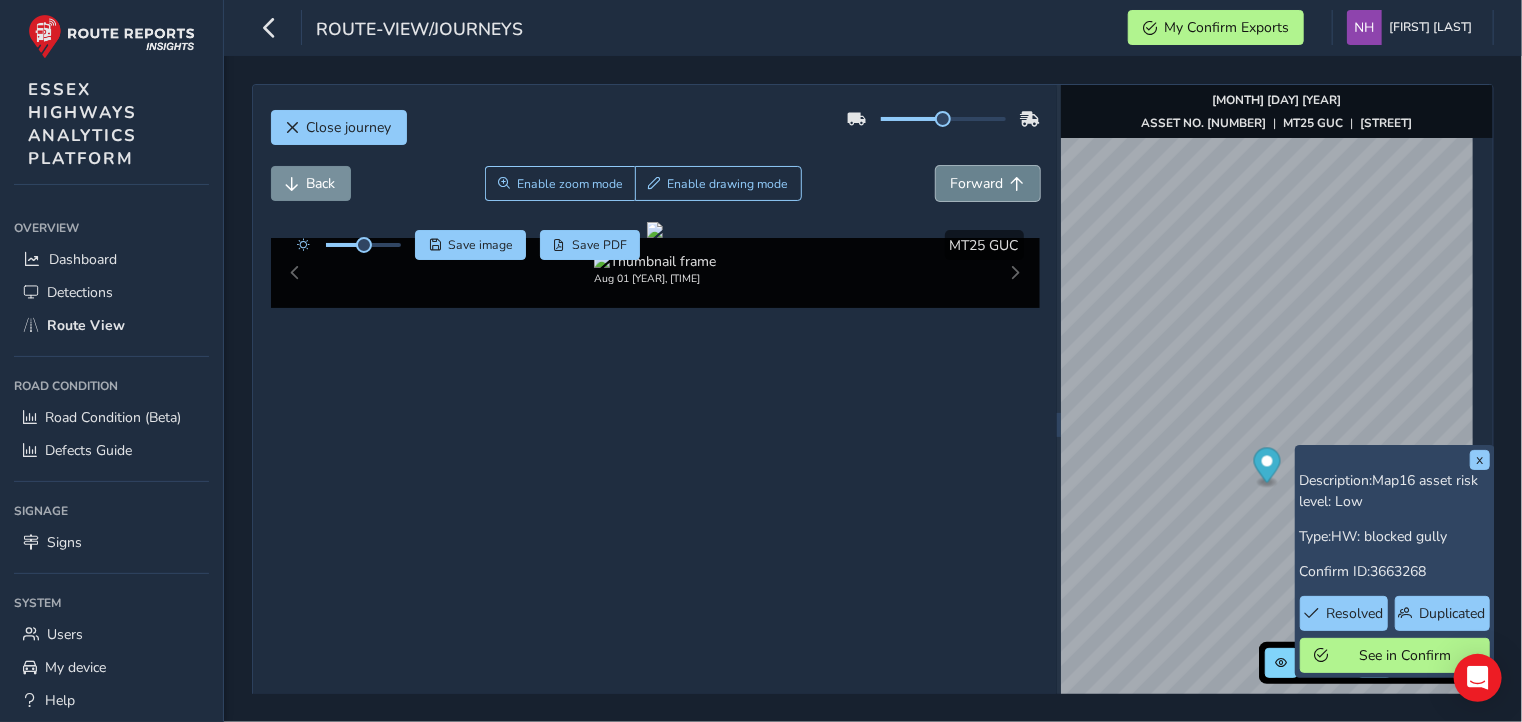 click on "Forward" at bounding box center (977, 183) 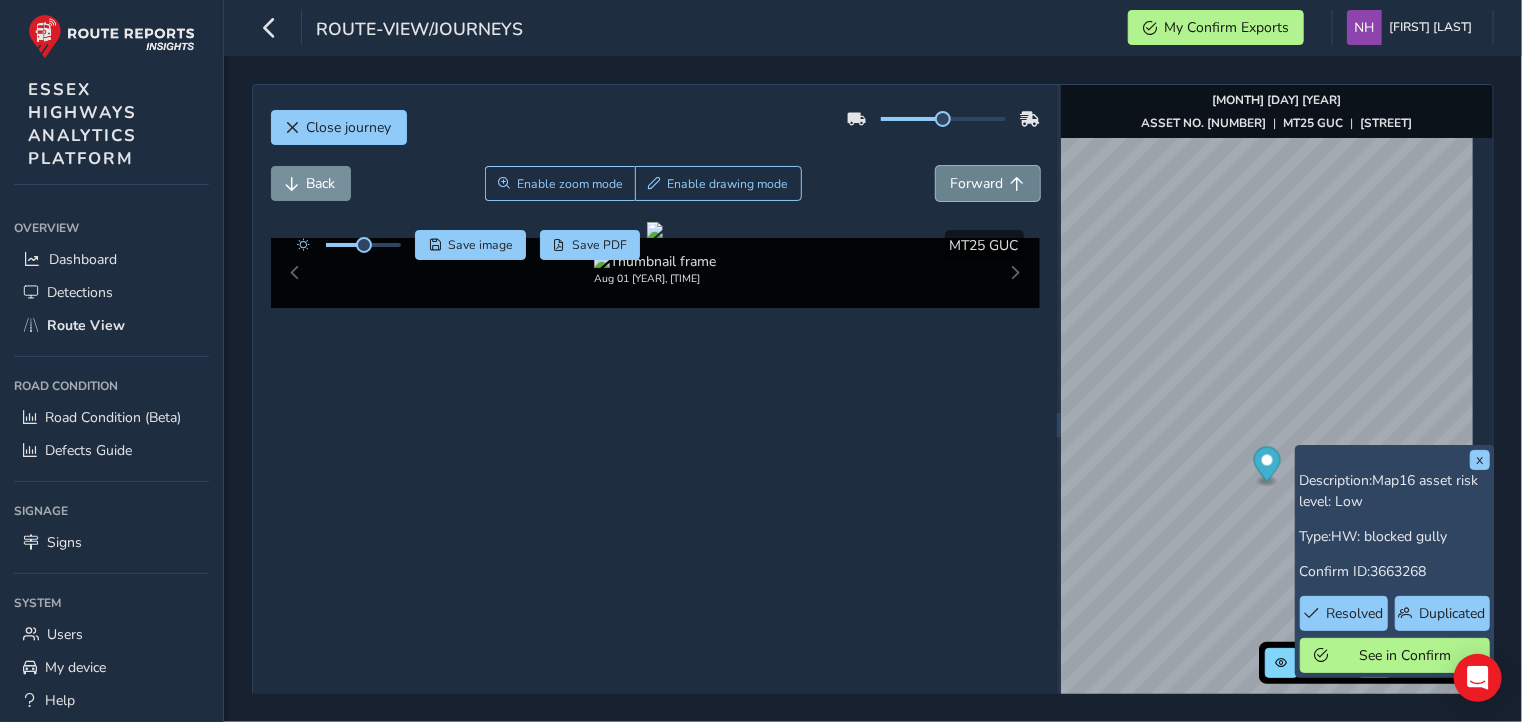 click on "Forward" at bounding box center [977, 183] 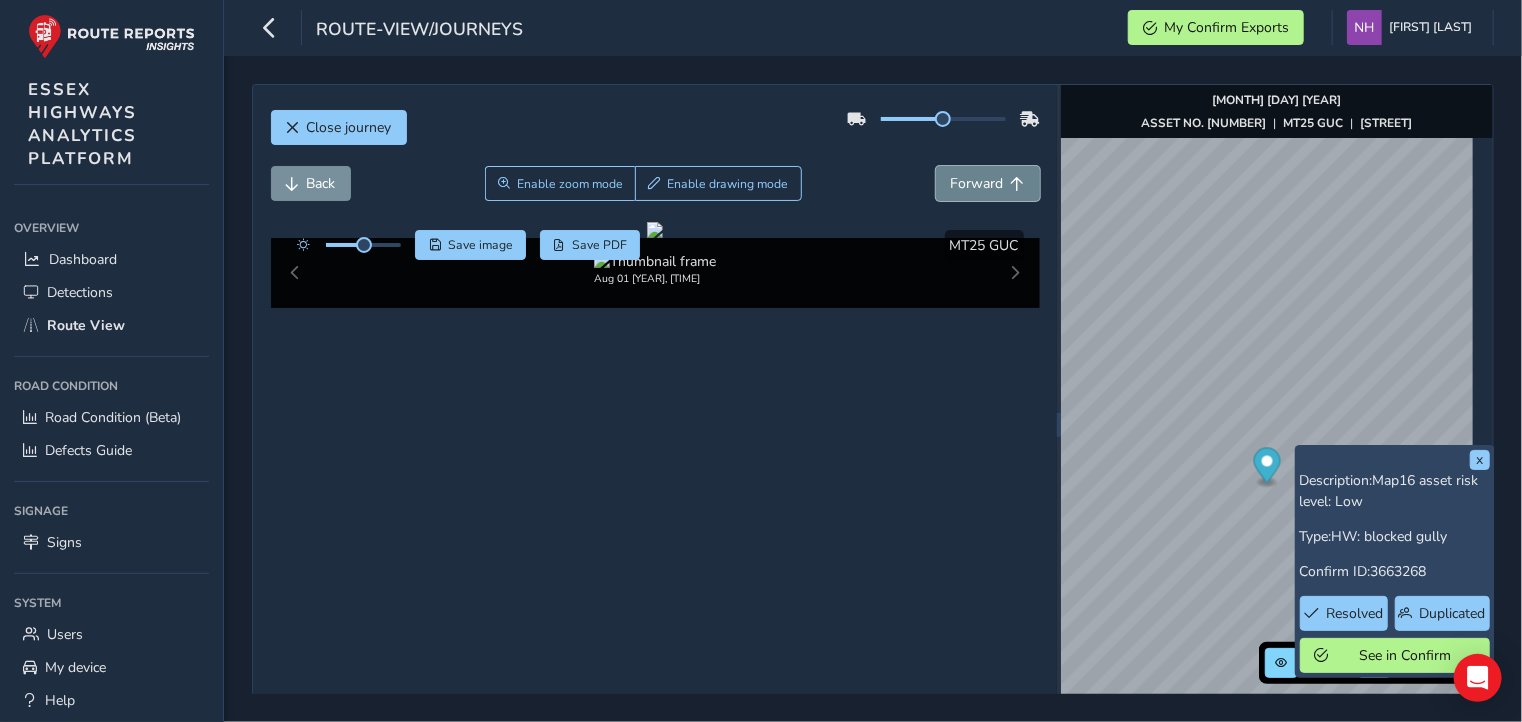 click on "Forward" at bounding box center (977, 183) 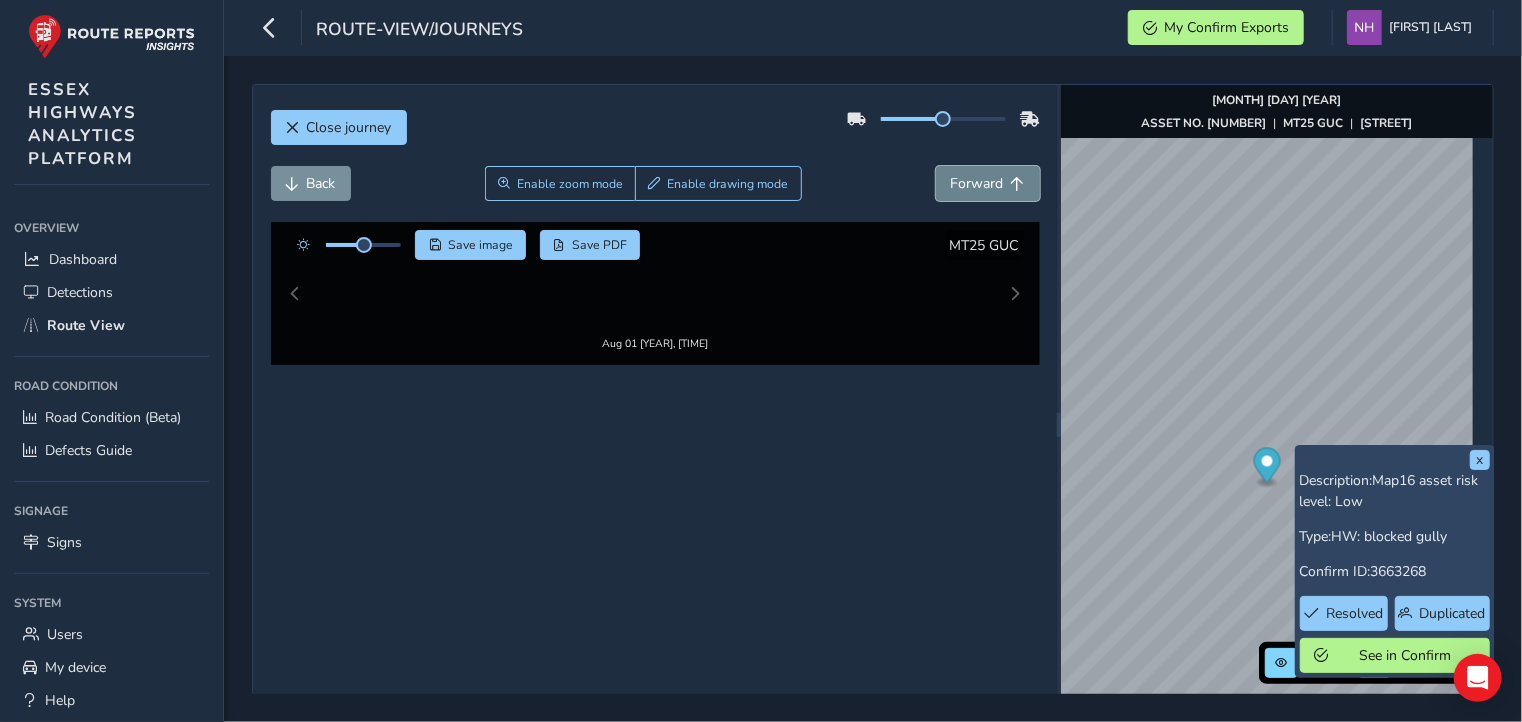 click on "Forward" at bounding box center [977, 183] 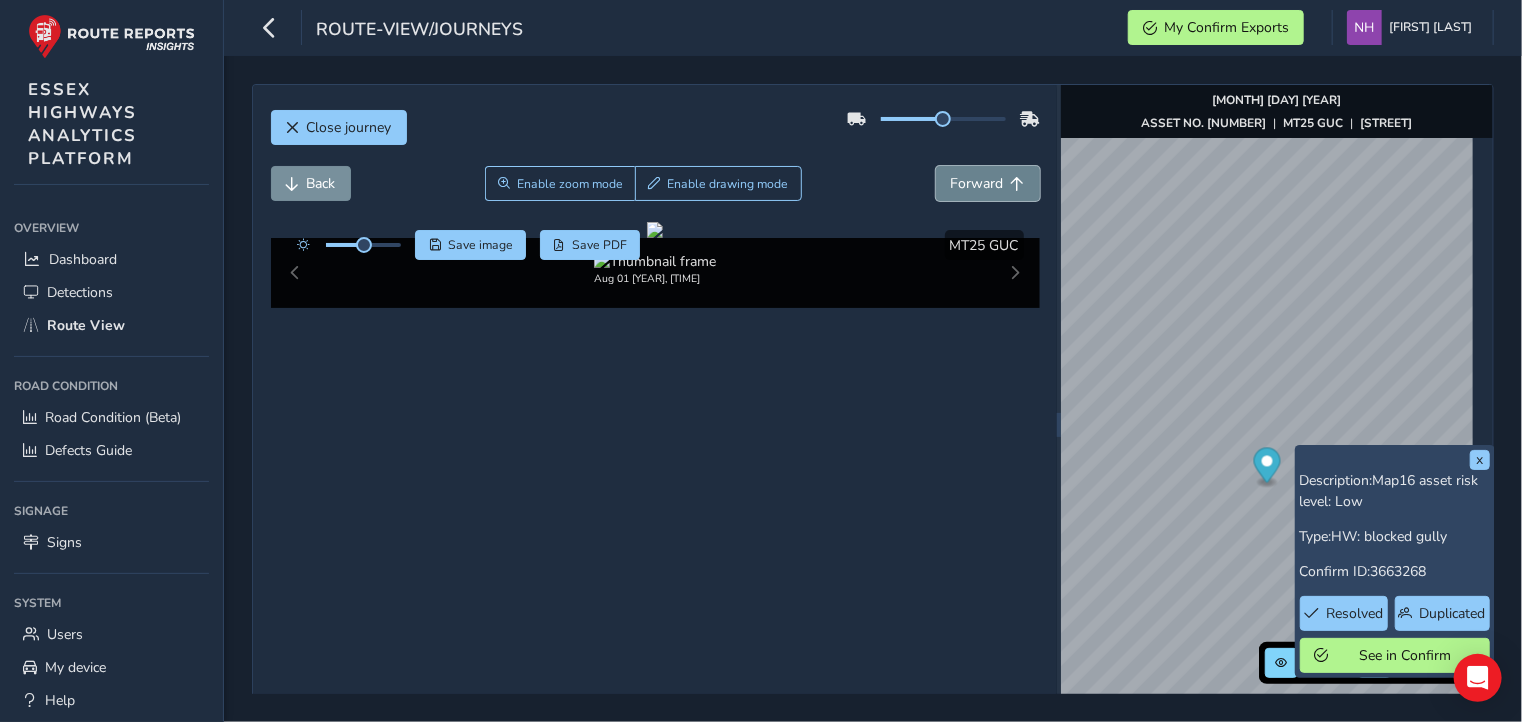 click on "Forward" at bounding box center [977, 183] 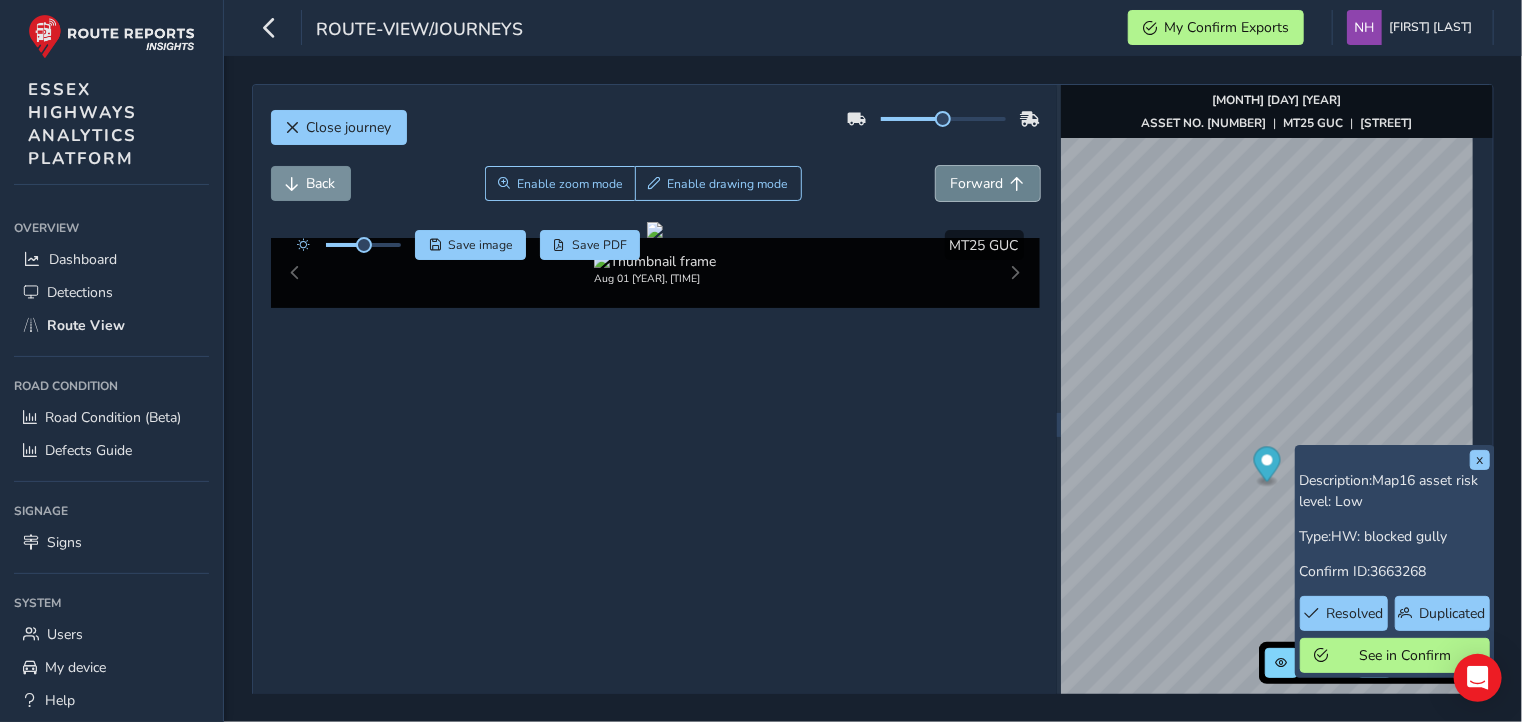 click on "Forward" at bounding box center [977, 183] 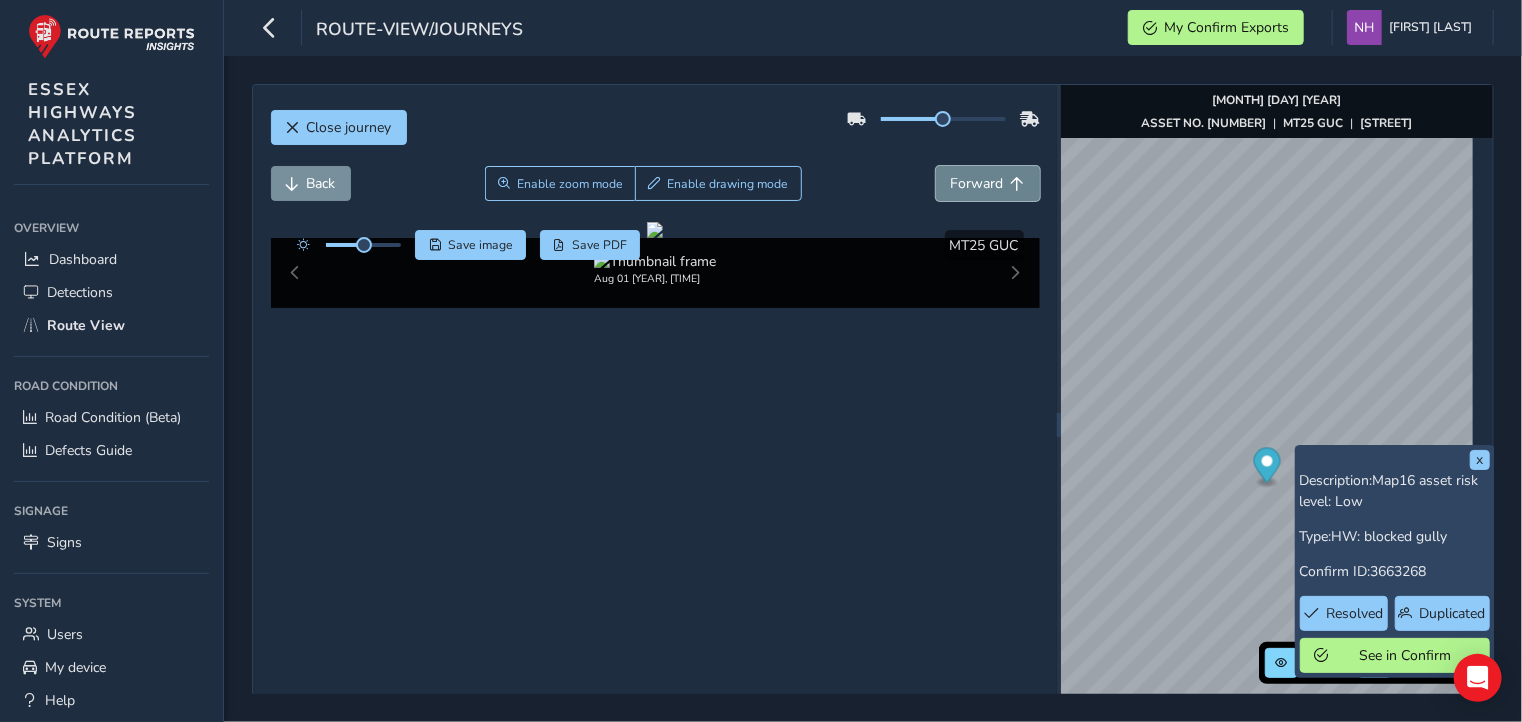 click on "Forward" at bounding box center (977, 183) 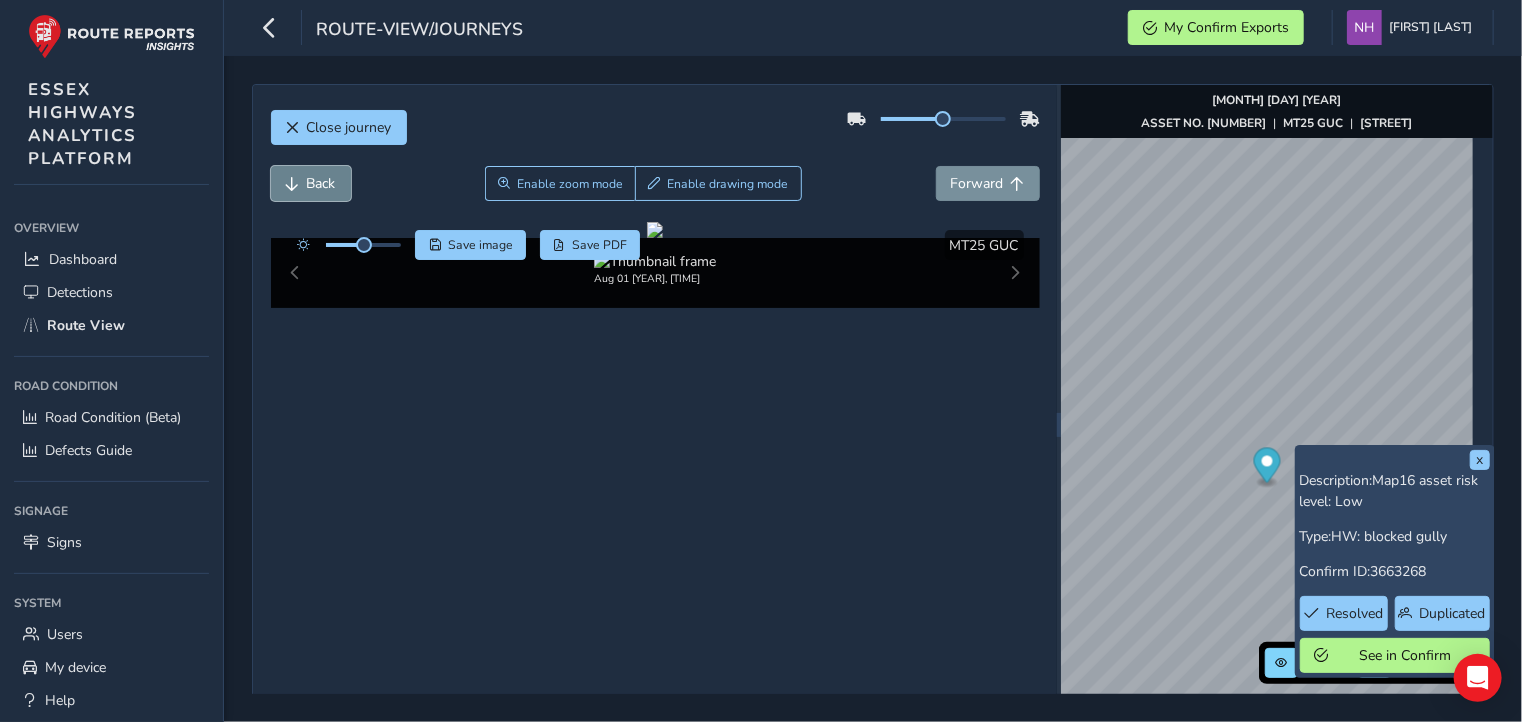 click on "Back" at bounding box center [321, 183] 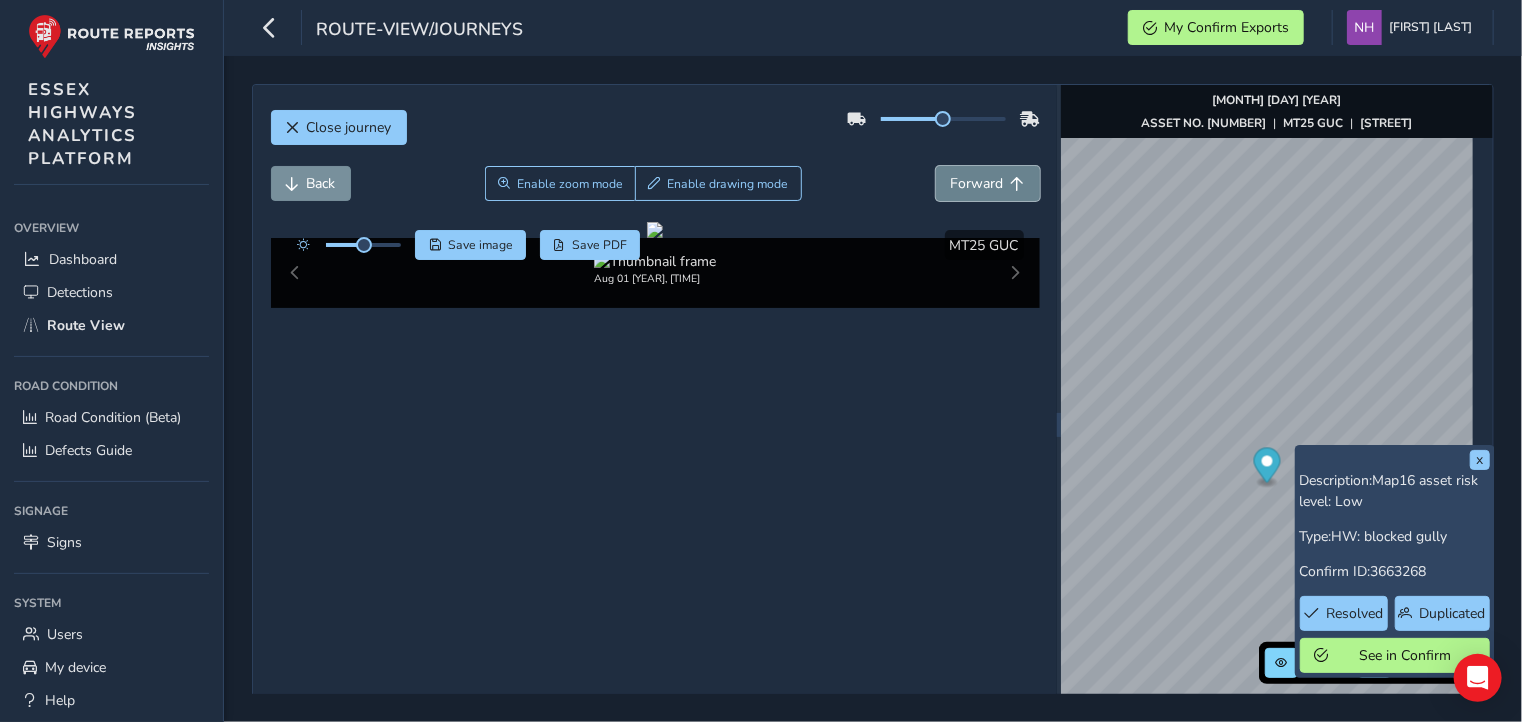 click on "Forward" at bounding box center (977, 183) 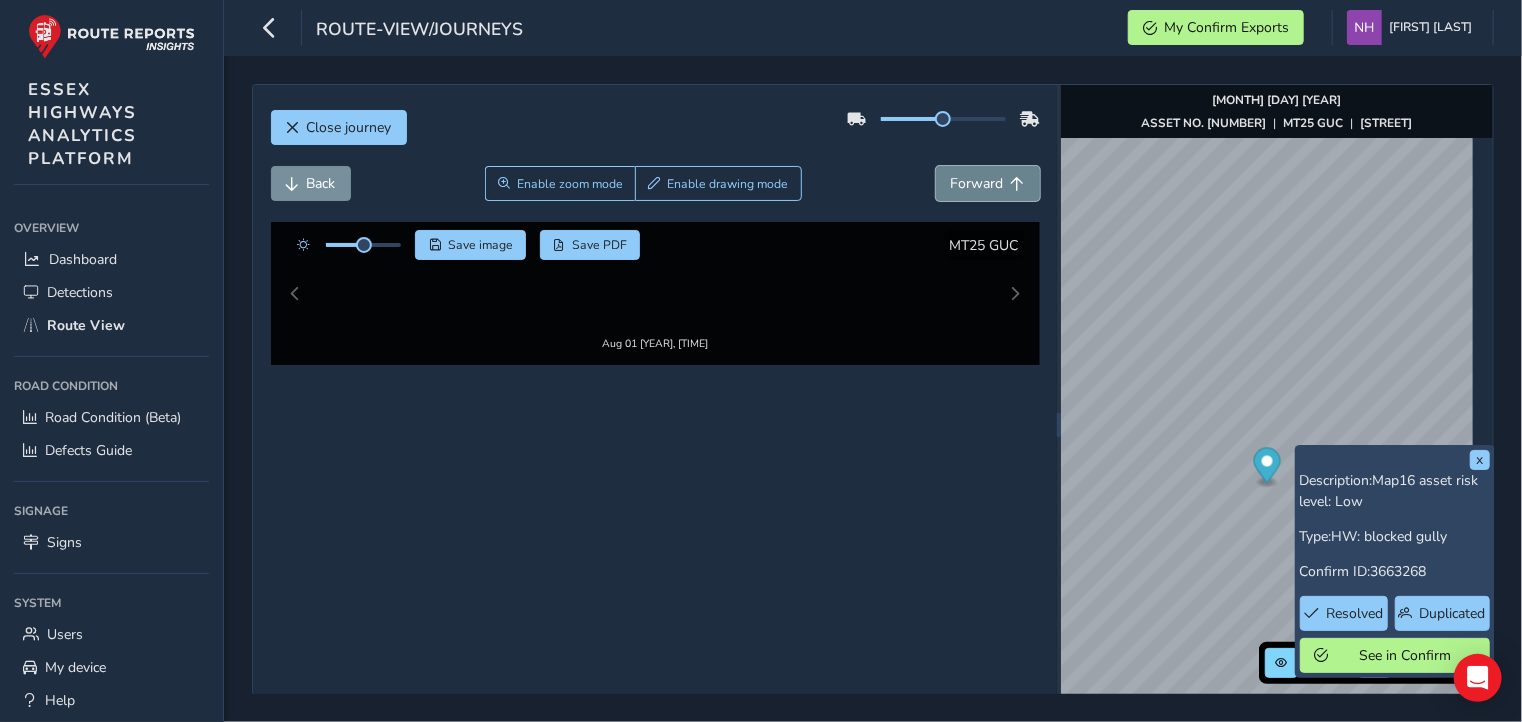 click on "Forward" at bounding box center [977, 183] 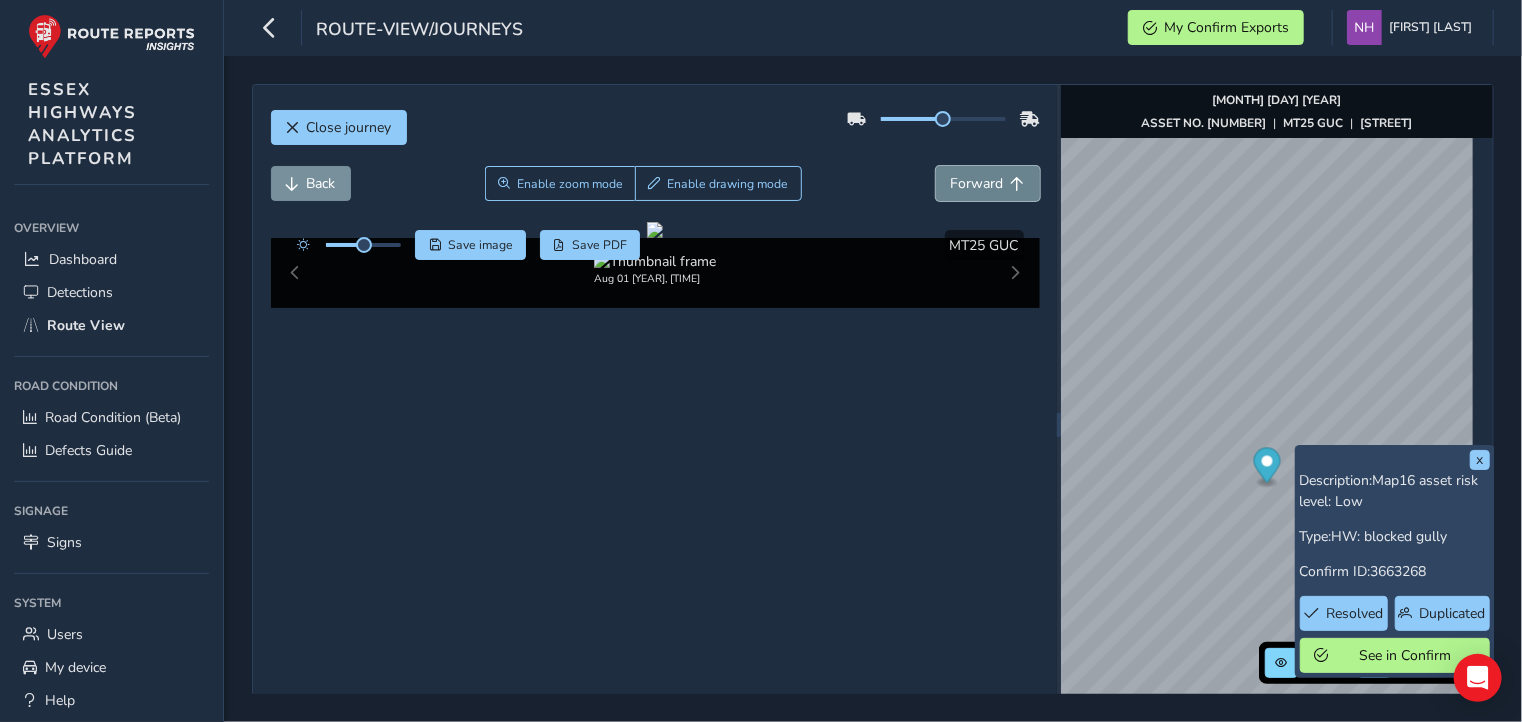 click on "Forward" at bounding box center [977, 183] 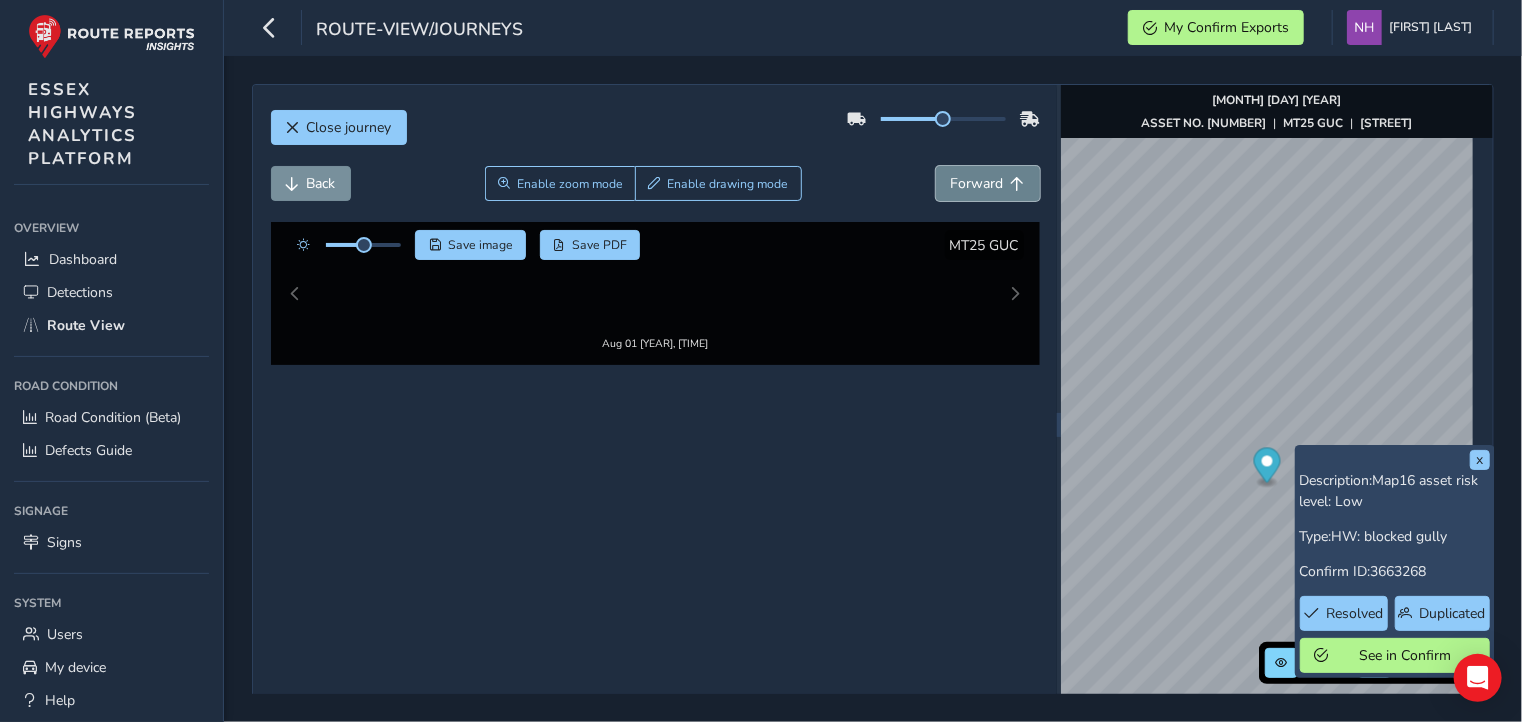 click on "Forward" at bounding box center [977, 183] 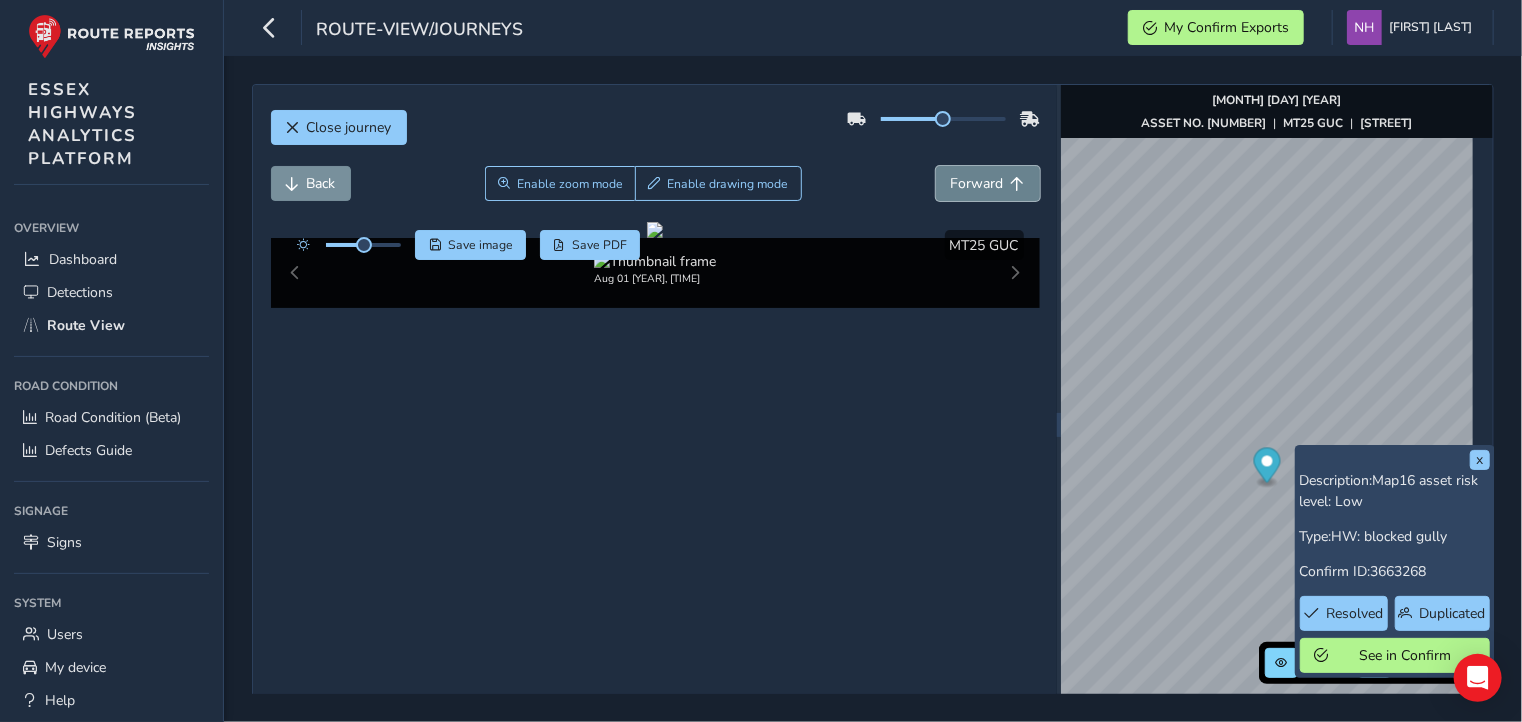 click on "Forward" at bounding box center [977, 183] 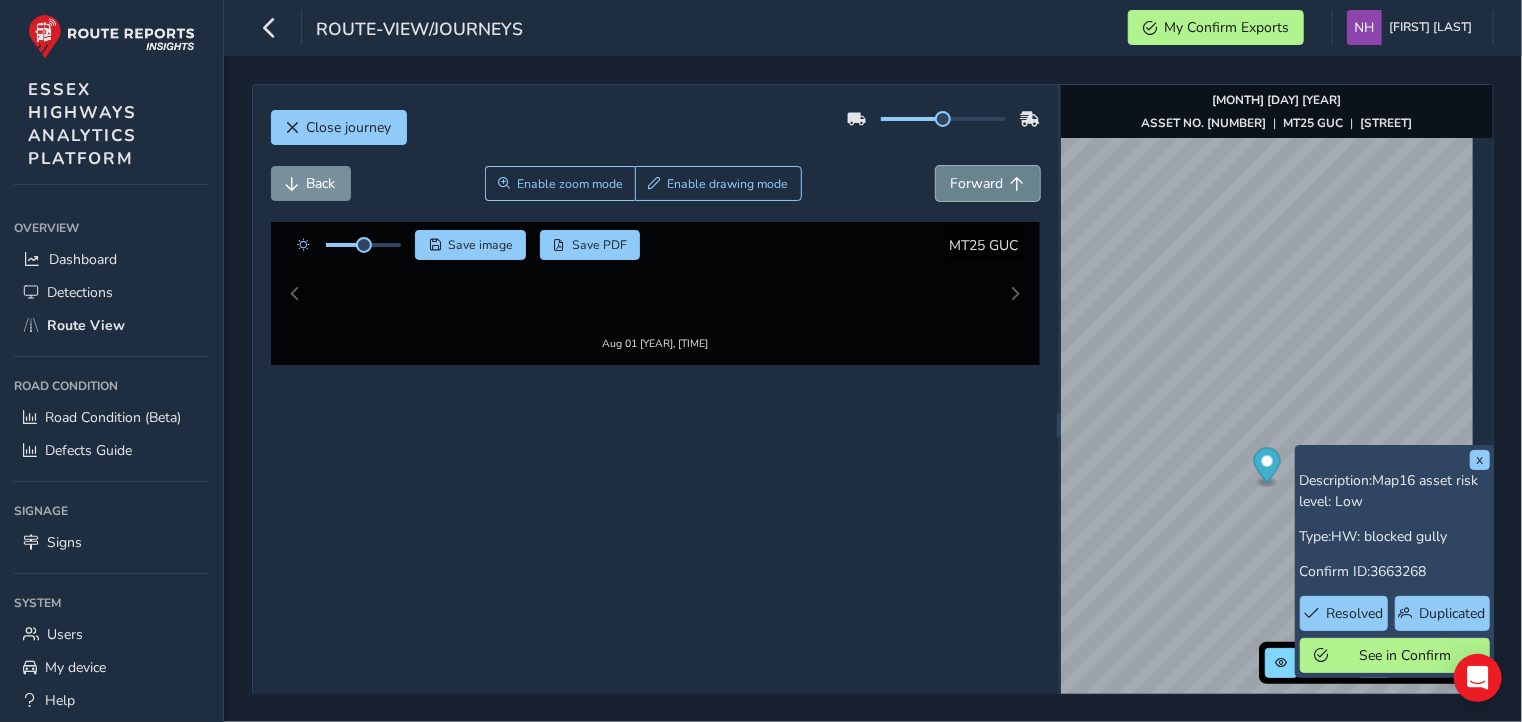 click on "Forward" at bounding box center [977, 183] 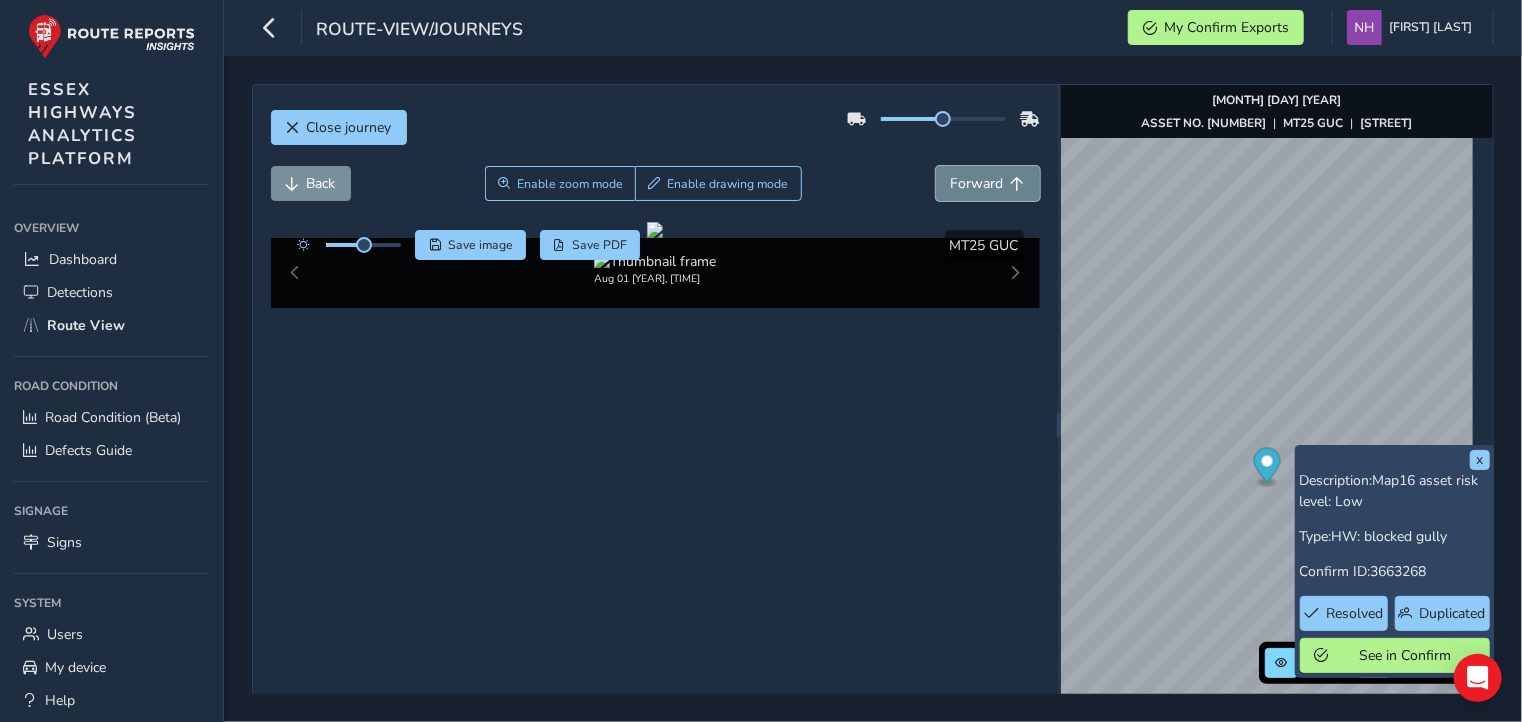 click on "Forward" at bounding box center [977, 183] 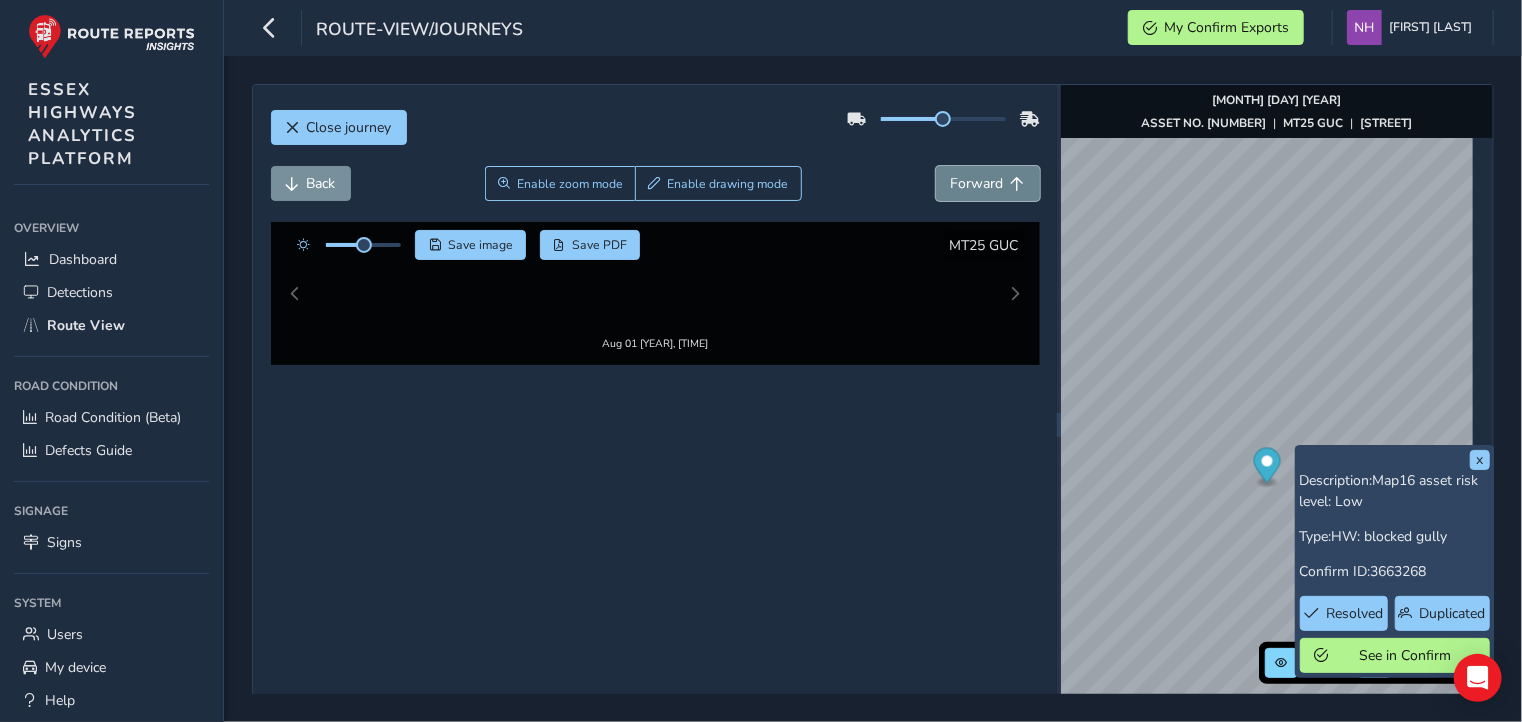 click on "Forward" at bounding box center [977, 183] 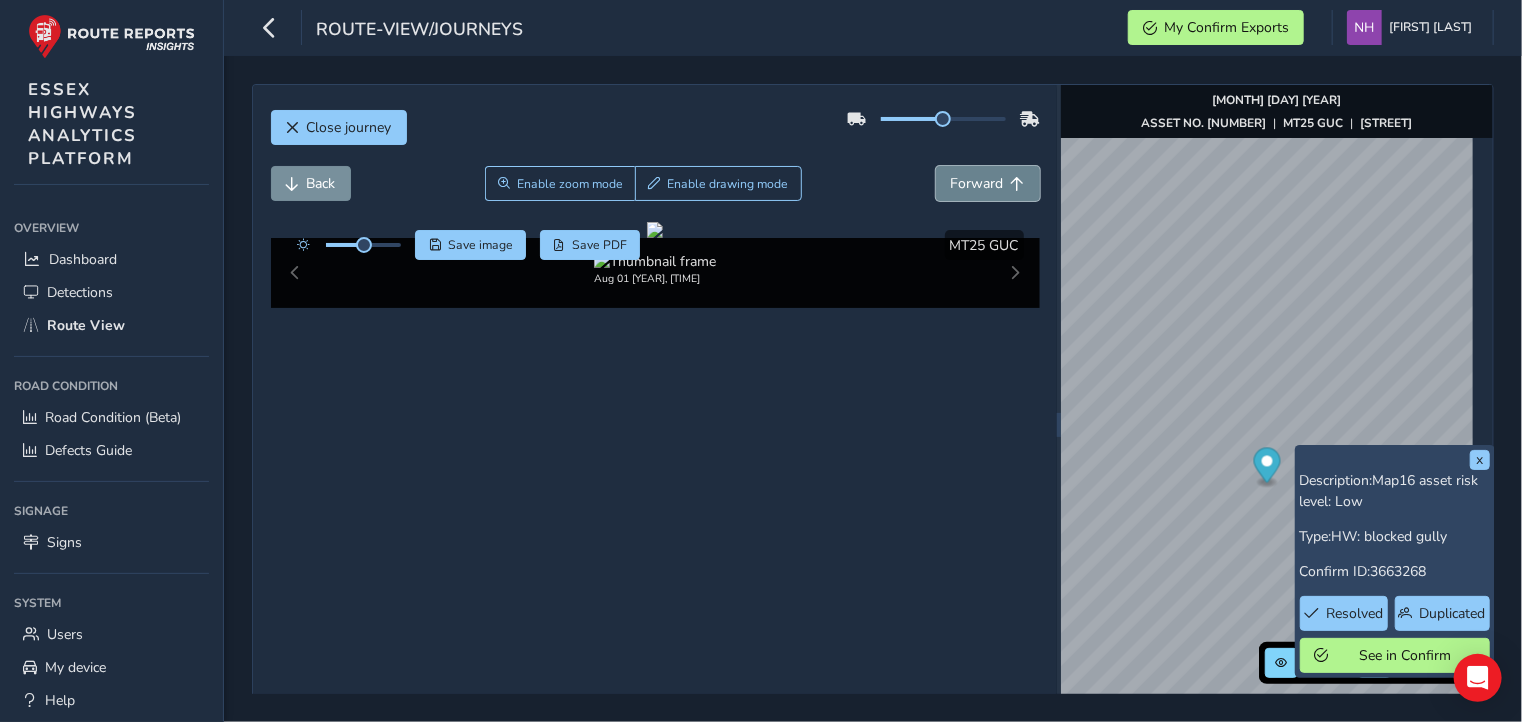 click on "Forward" at bounding box center [977, 183] 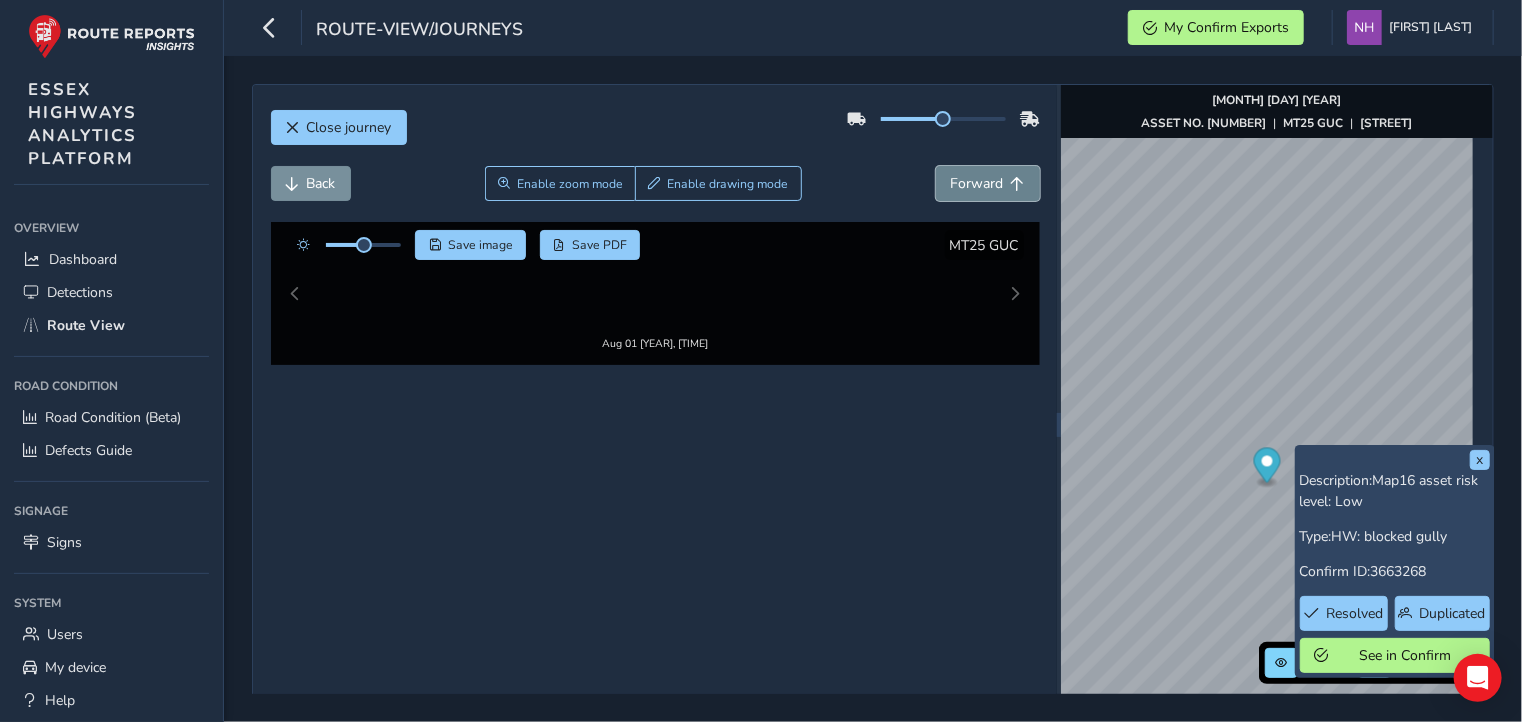 click on "Forward" at bounding box center [977, 183] 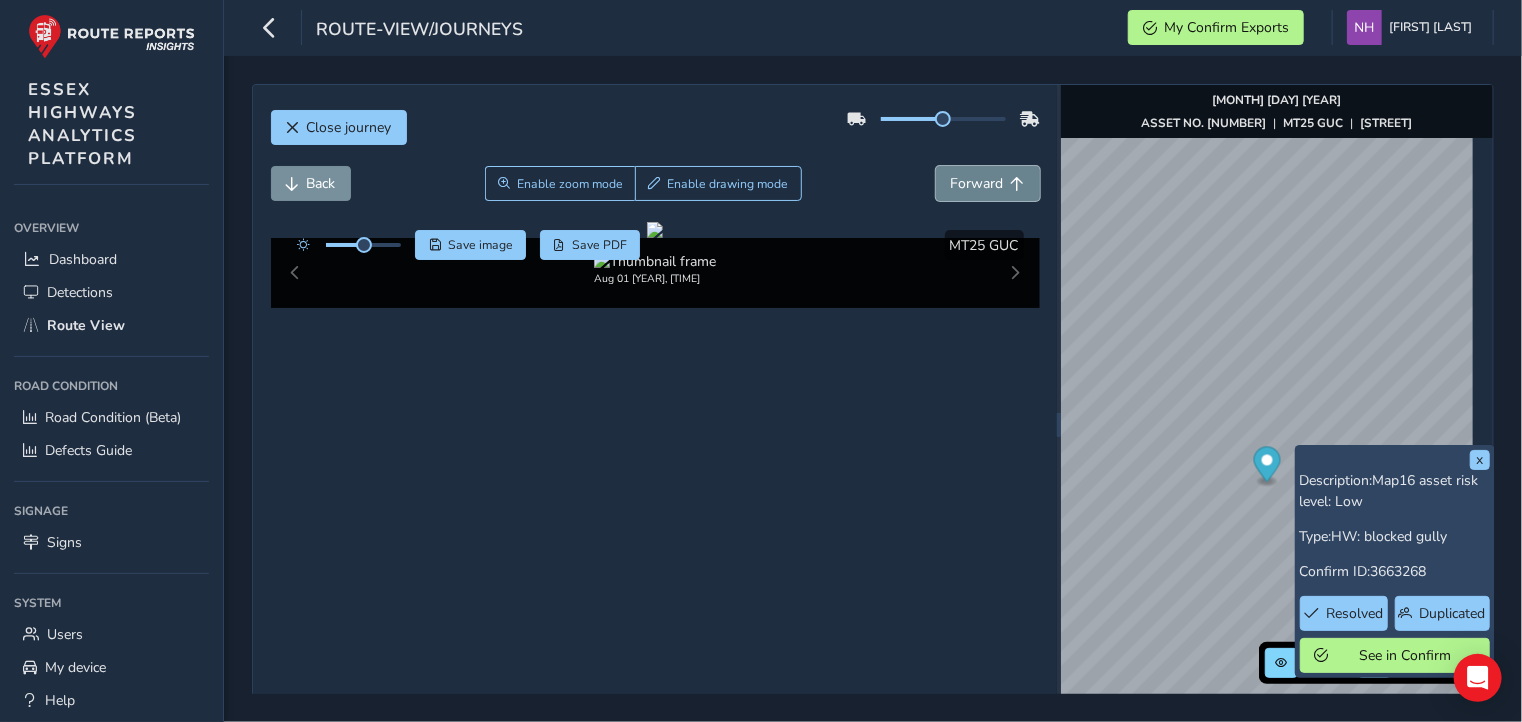 click on "Forward" at bounding box center (977, 183) 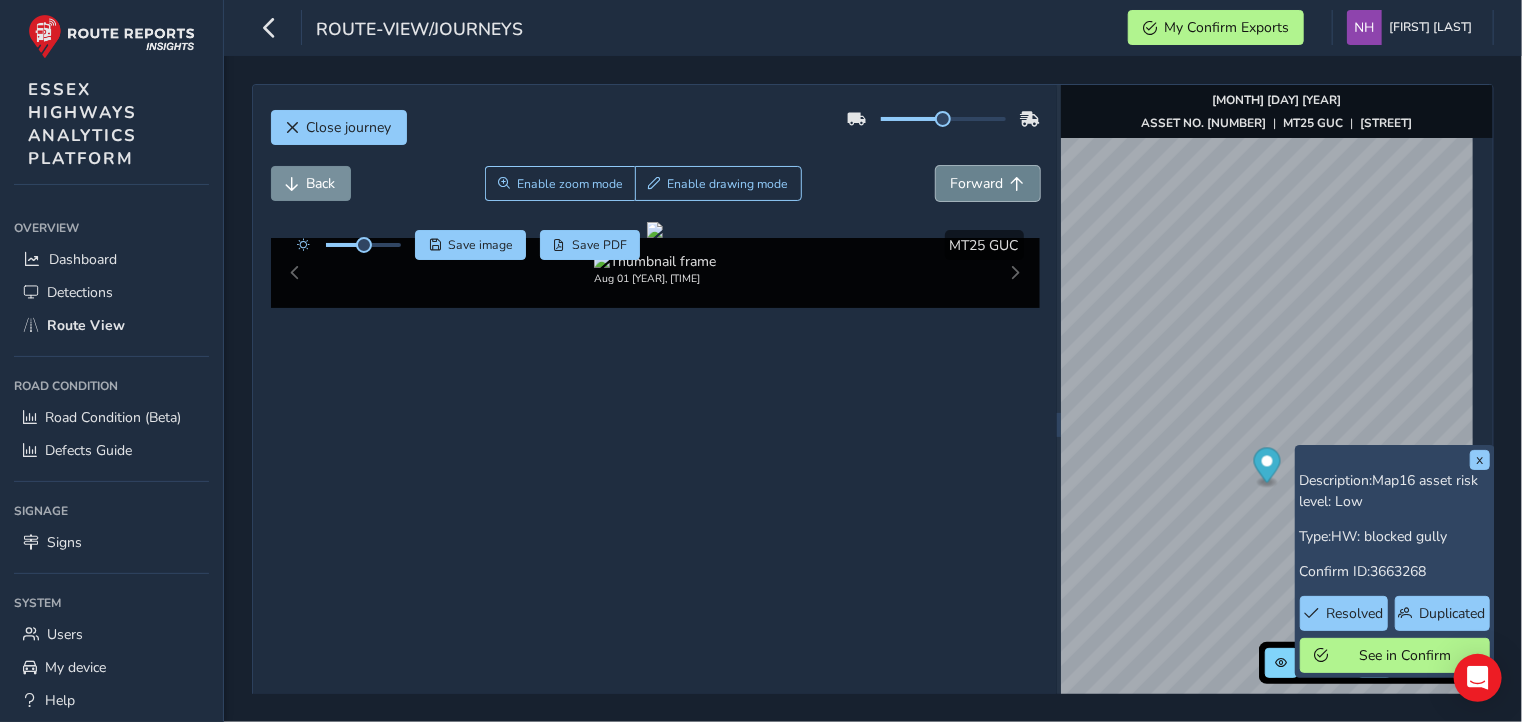 click on "Forward" at bounding box center (977, 183) 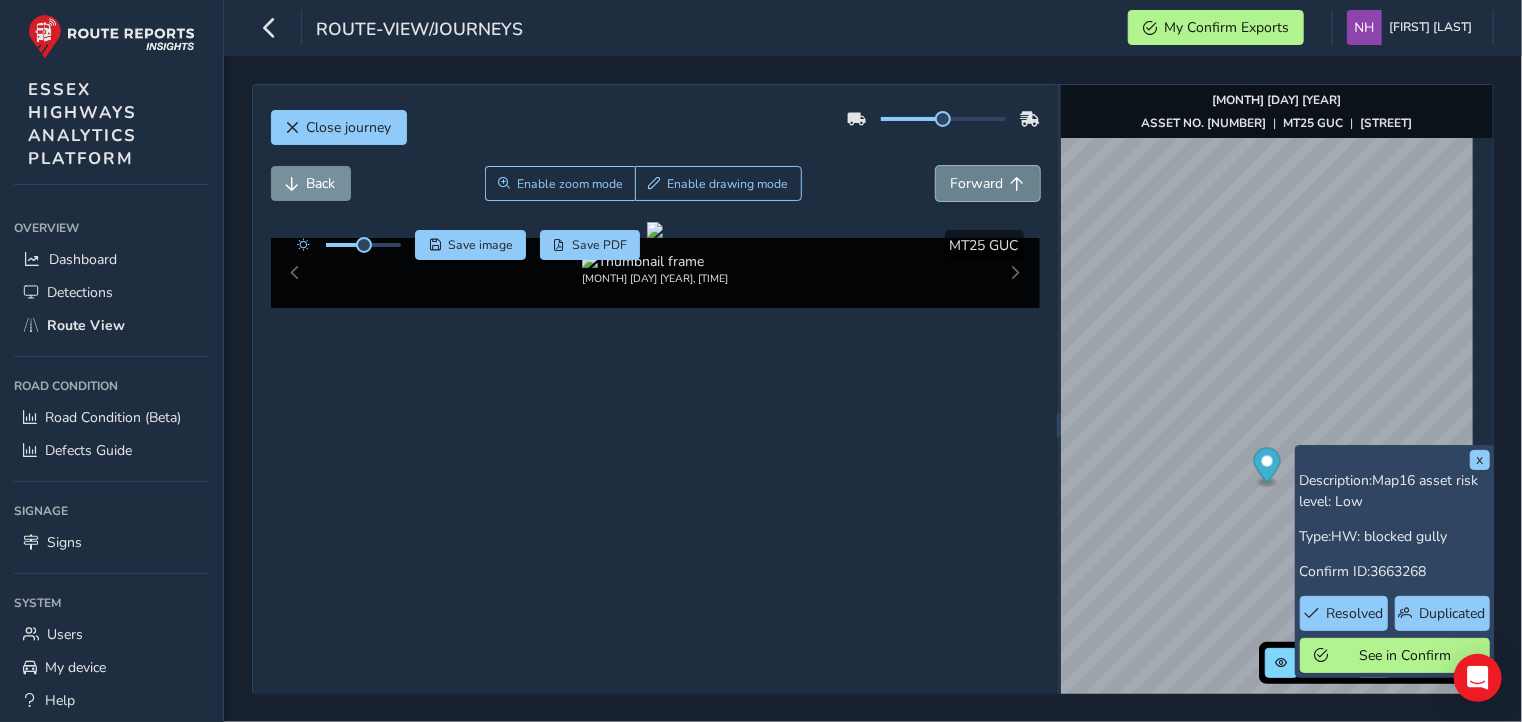 click on "Forward" at bounding box center (977, 183) 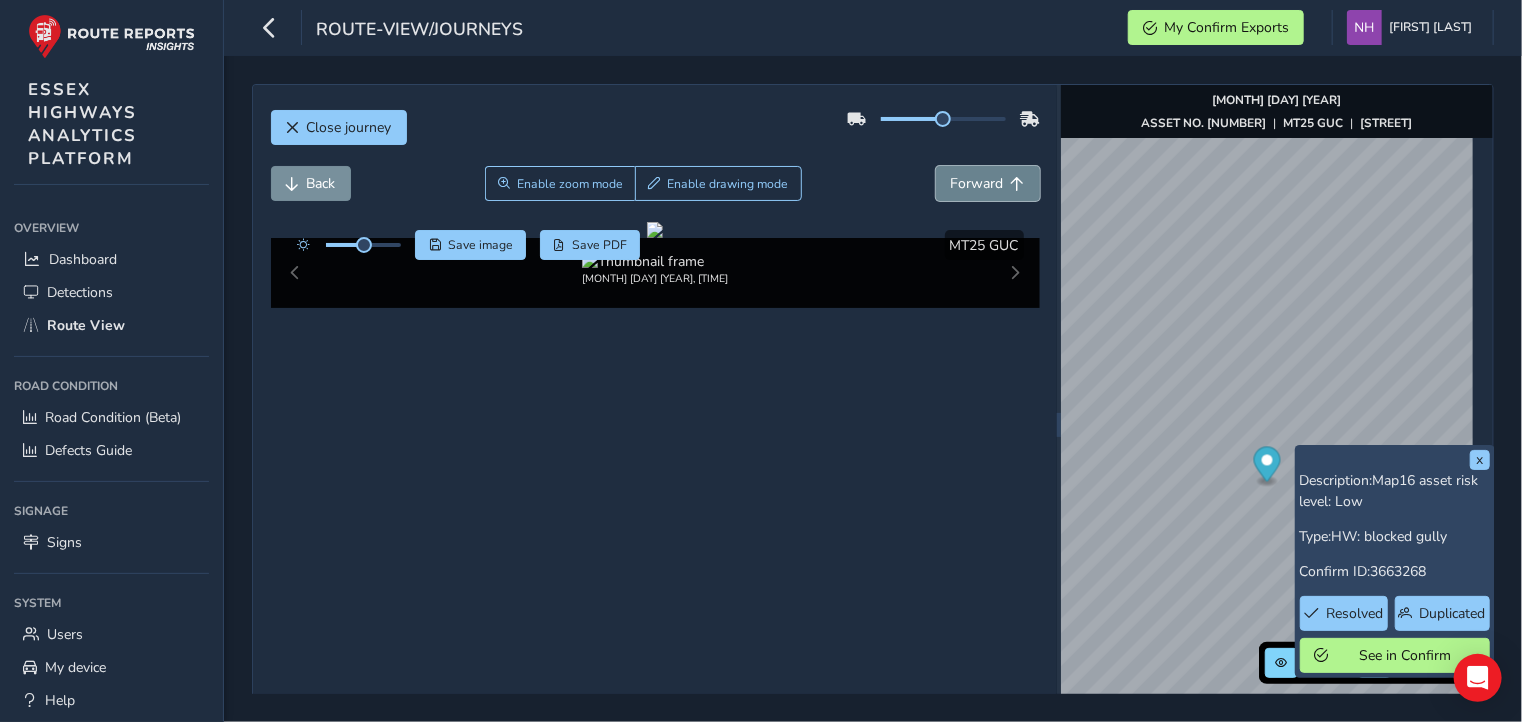 click on "Forward" at bounding box center (977, 183) 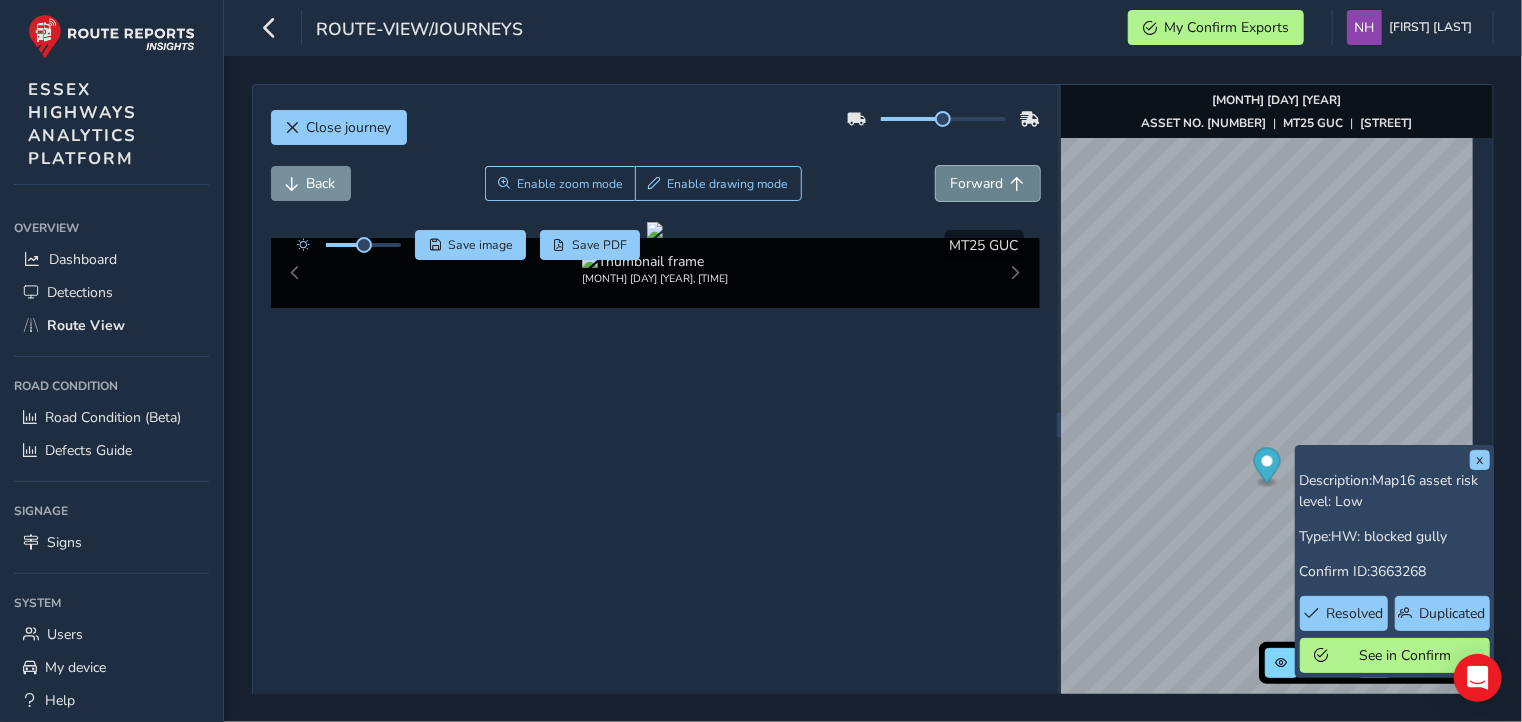 click on "Forward" at bounding box center [977, 183] 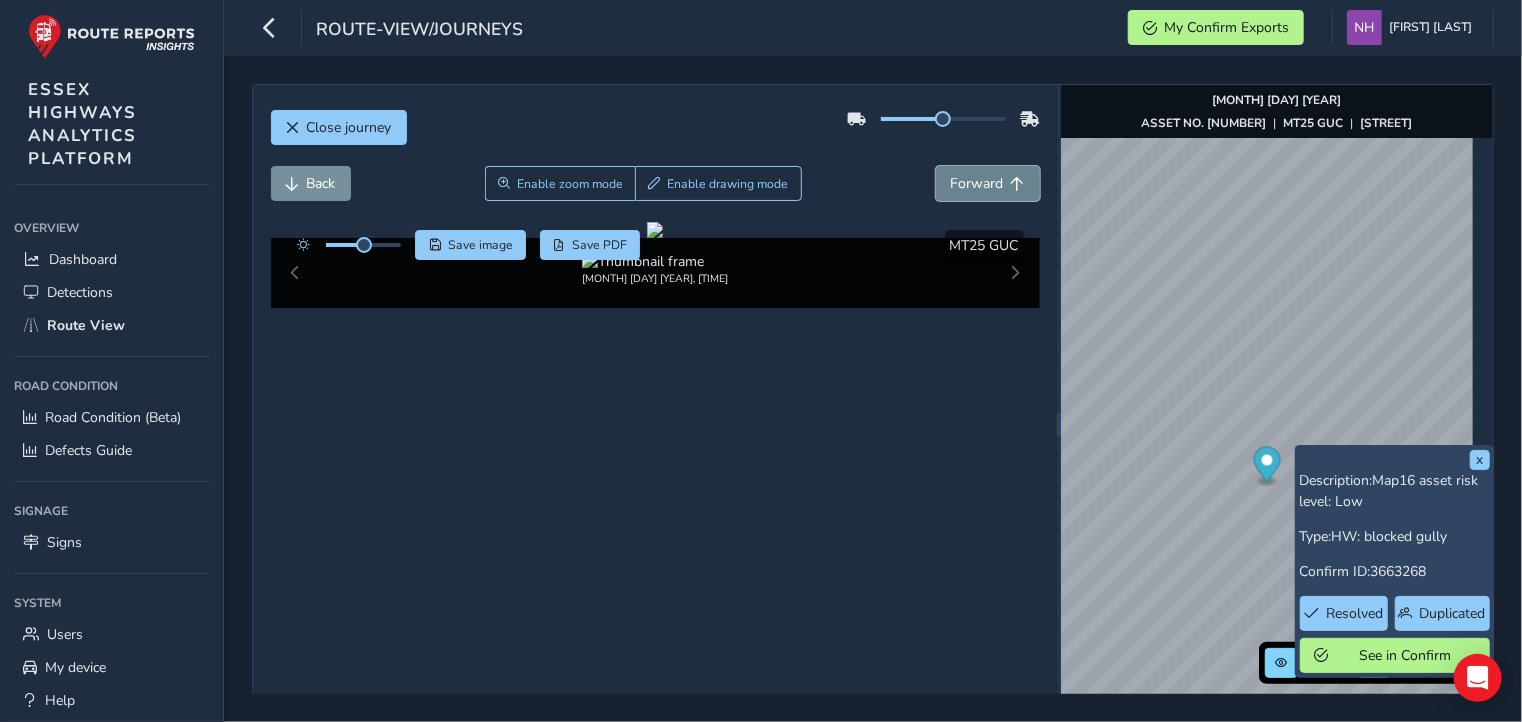 click on "Forward" at bounding box center [977, 183] 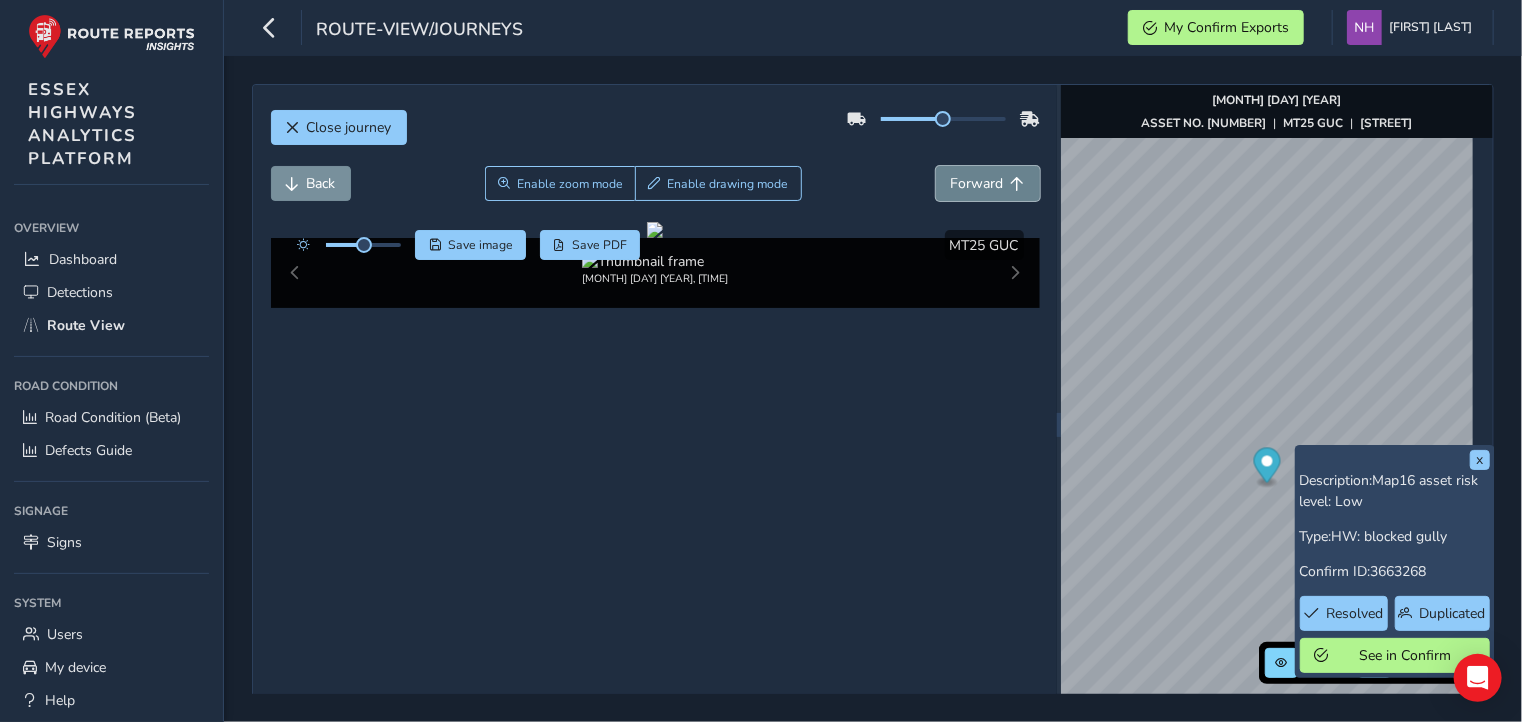 click on "Forward" at bounding box center [977, 183] 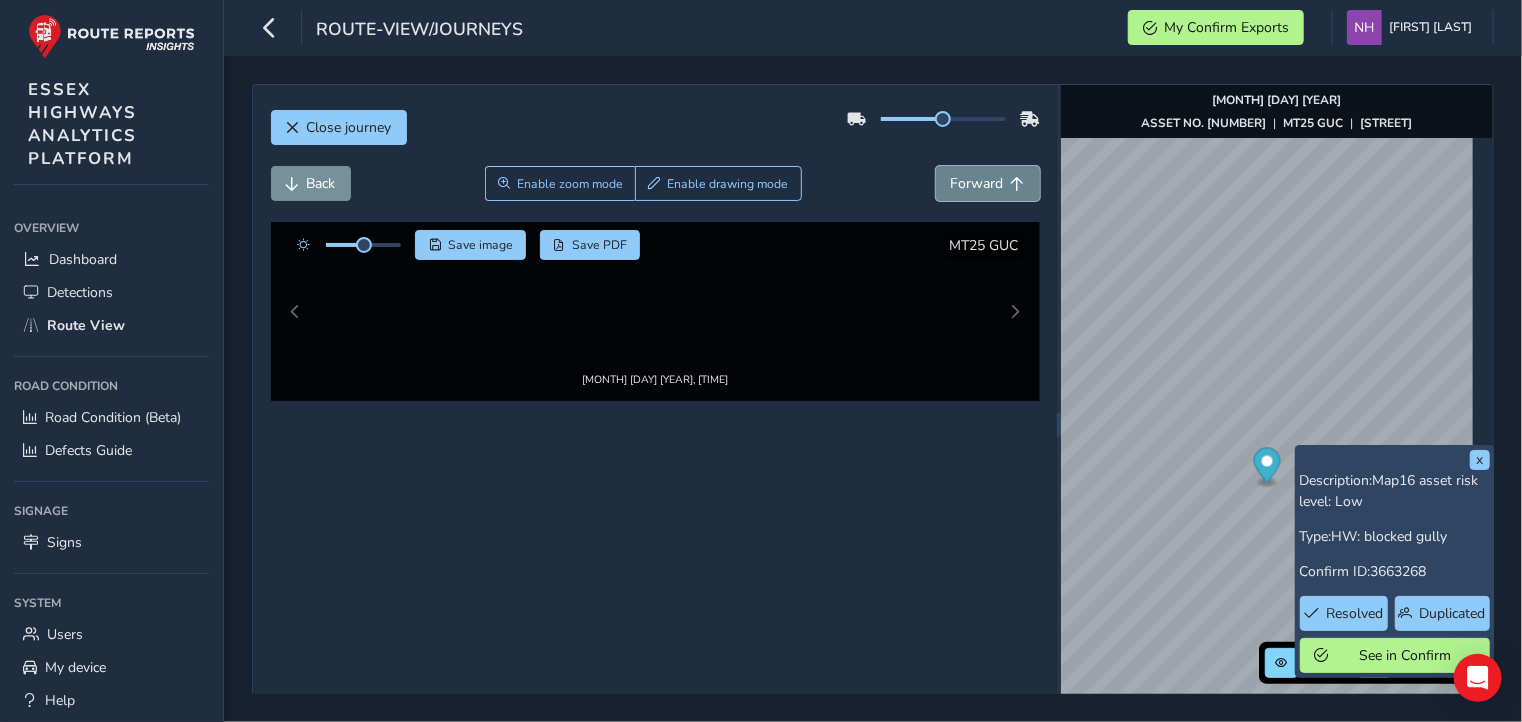click on "Forward" at bounding box center [977, 183] 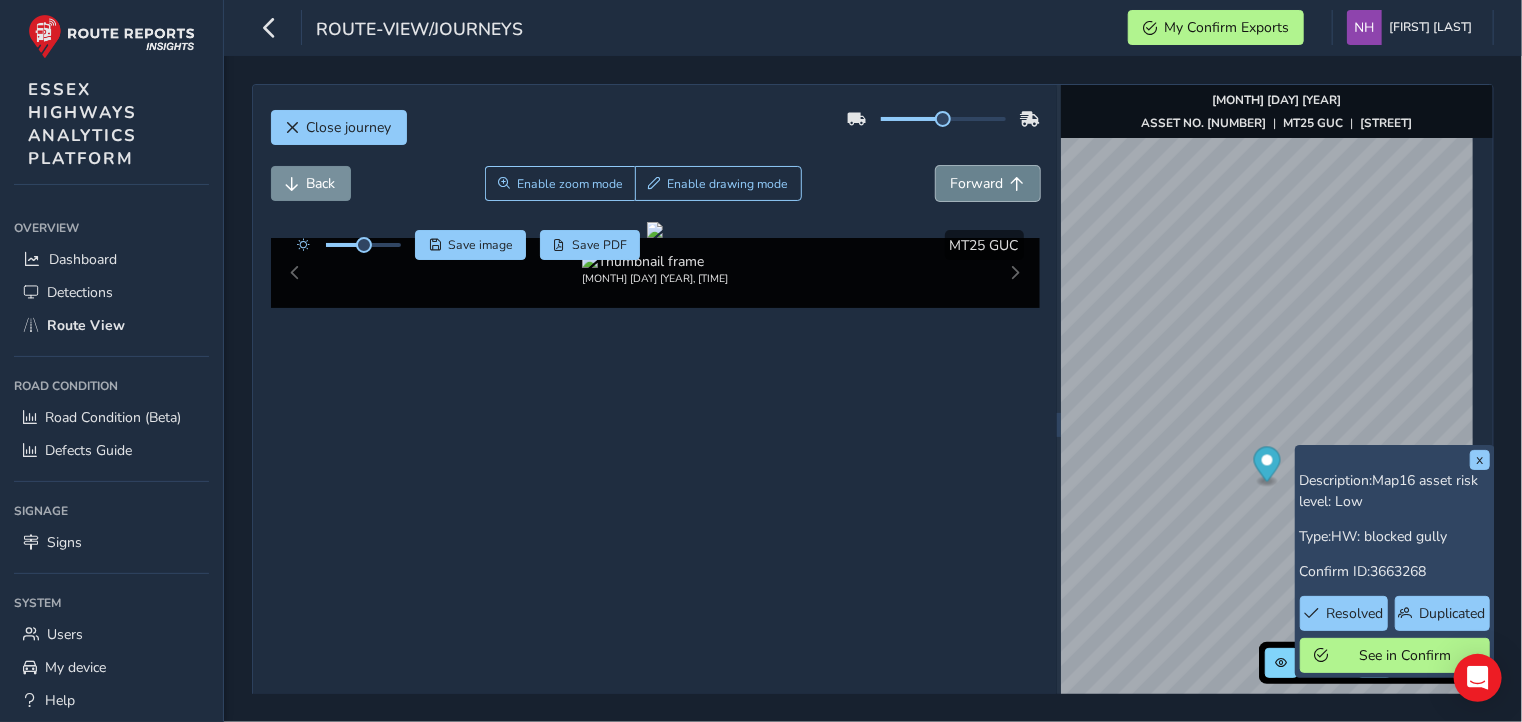 click on "Forward" at bounding box center (977, 183) 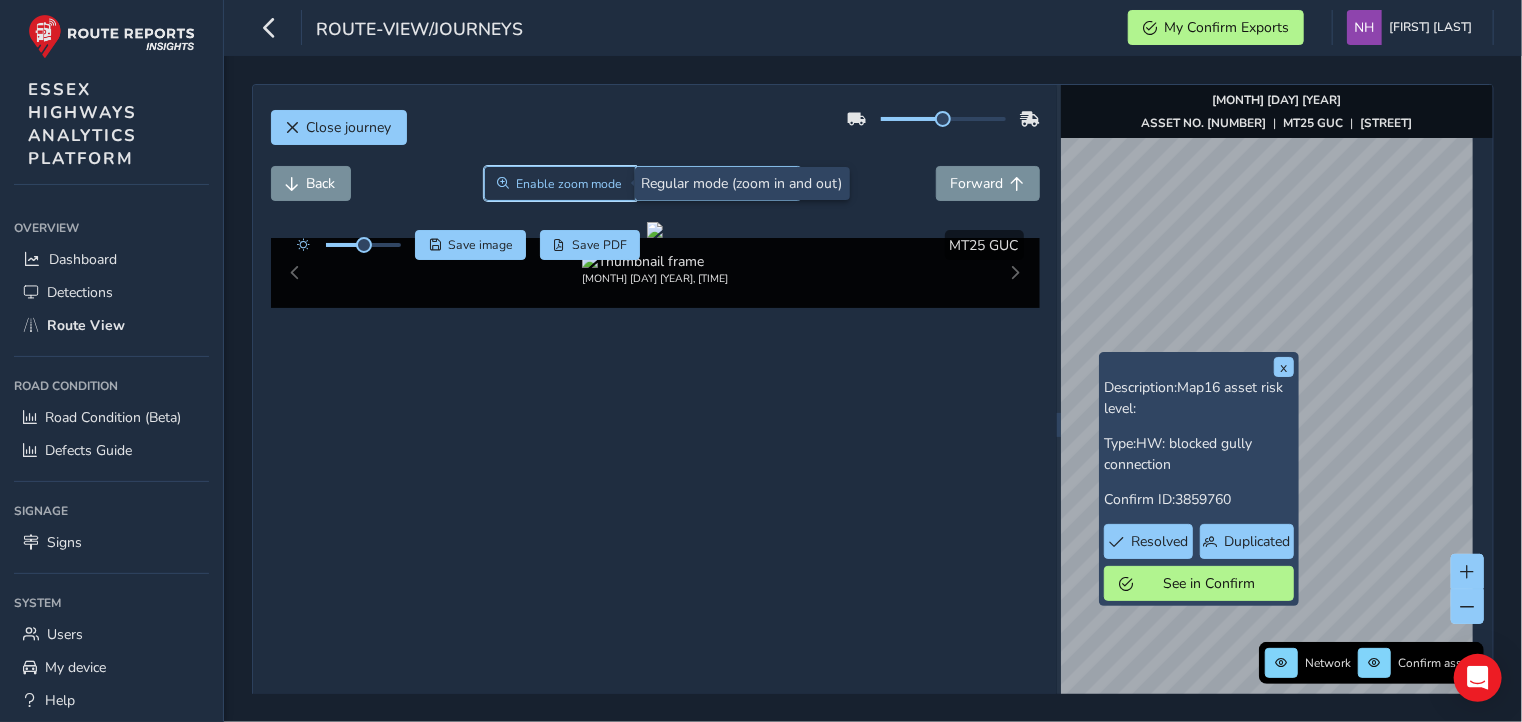 click on "Enable zoom mode" at bounding box center [569, 184] 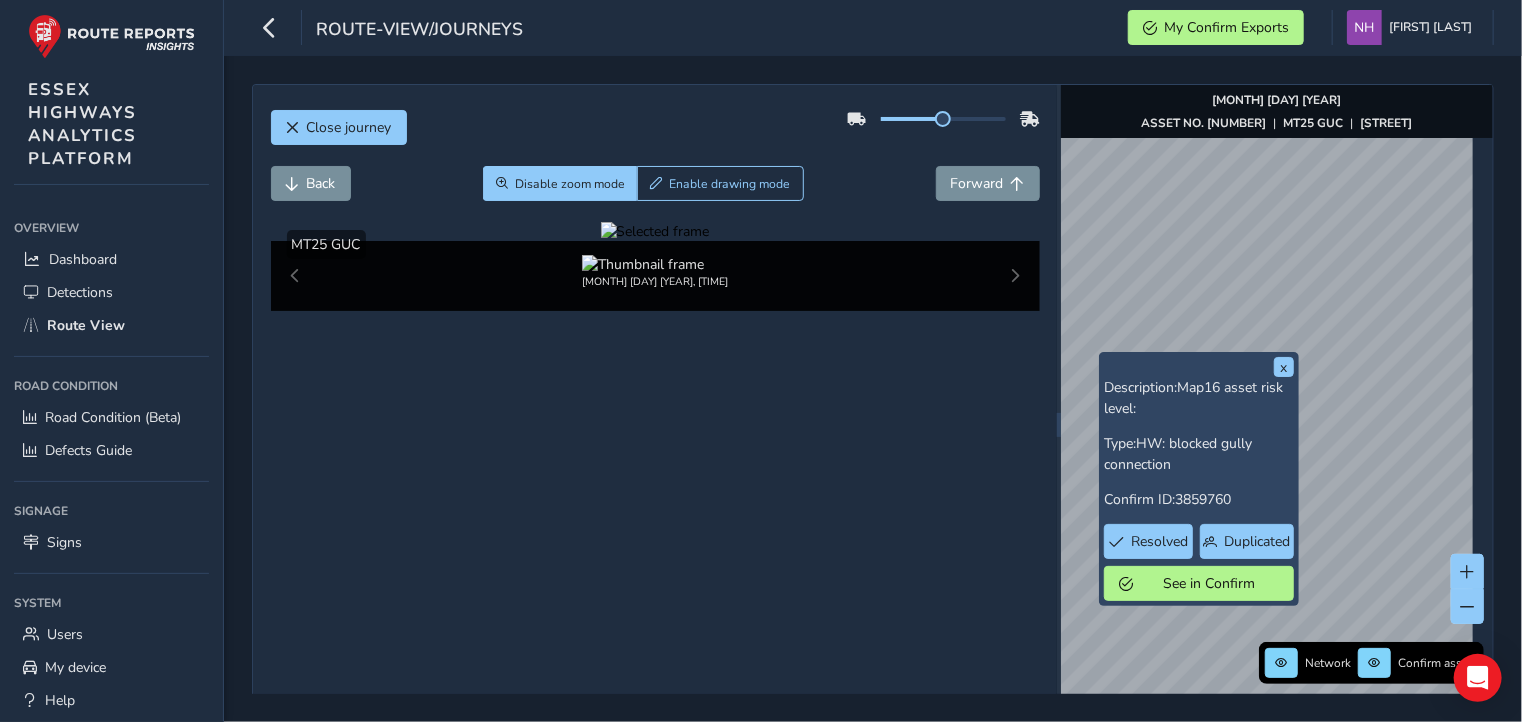 click at bounding box center (655, 231) 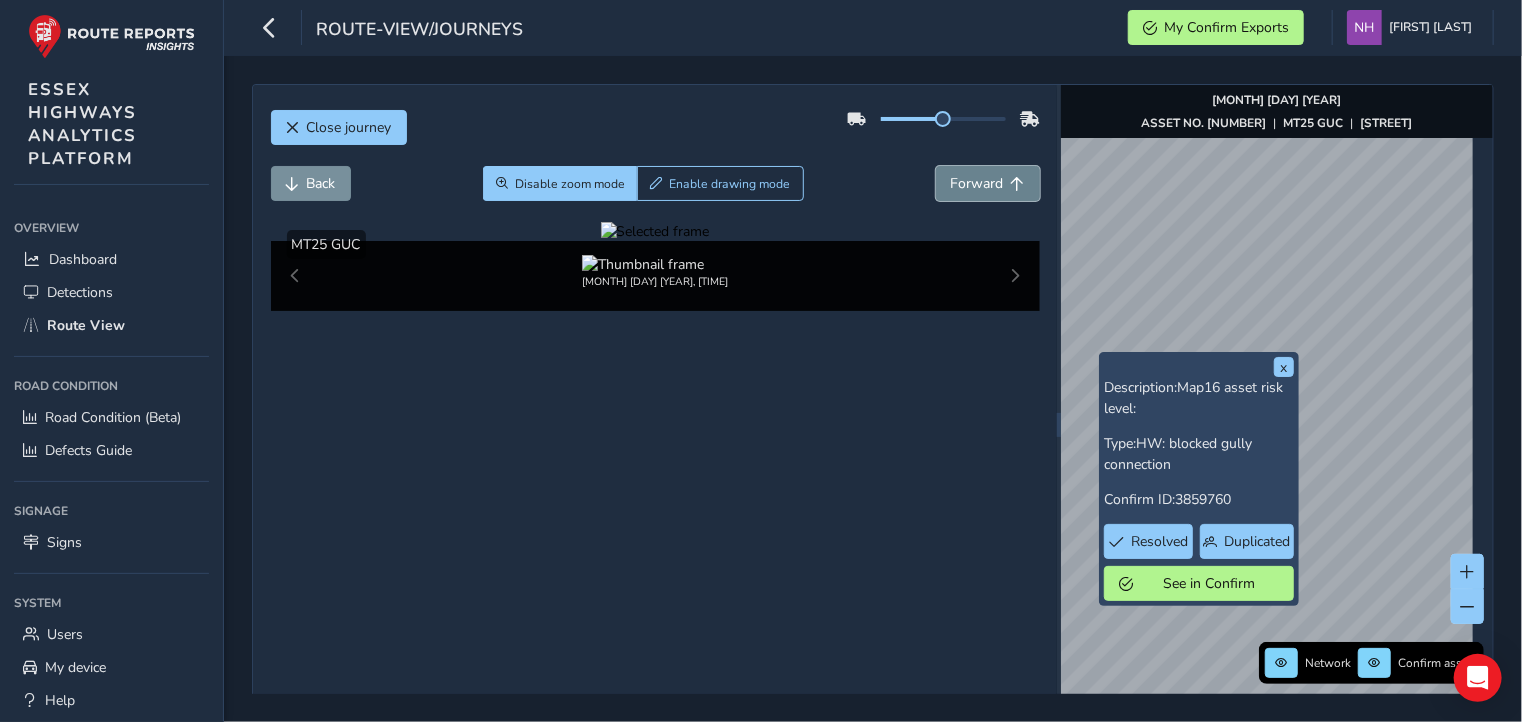 click on "Forward" at bounding box center [977, 183] 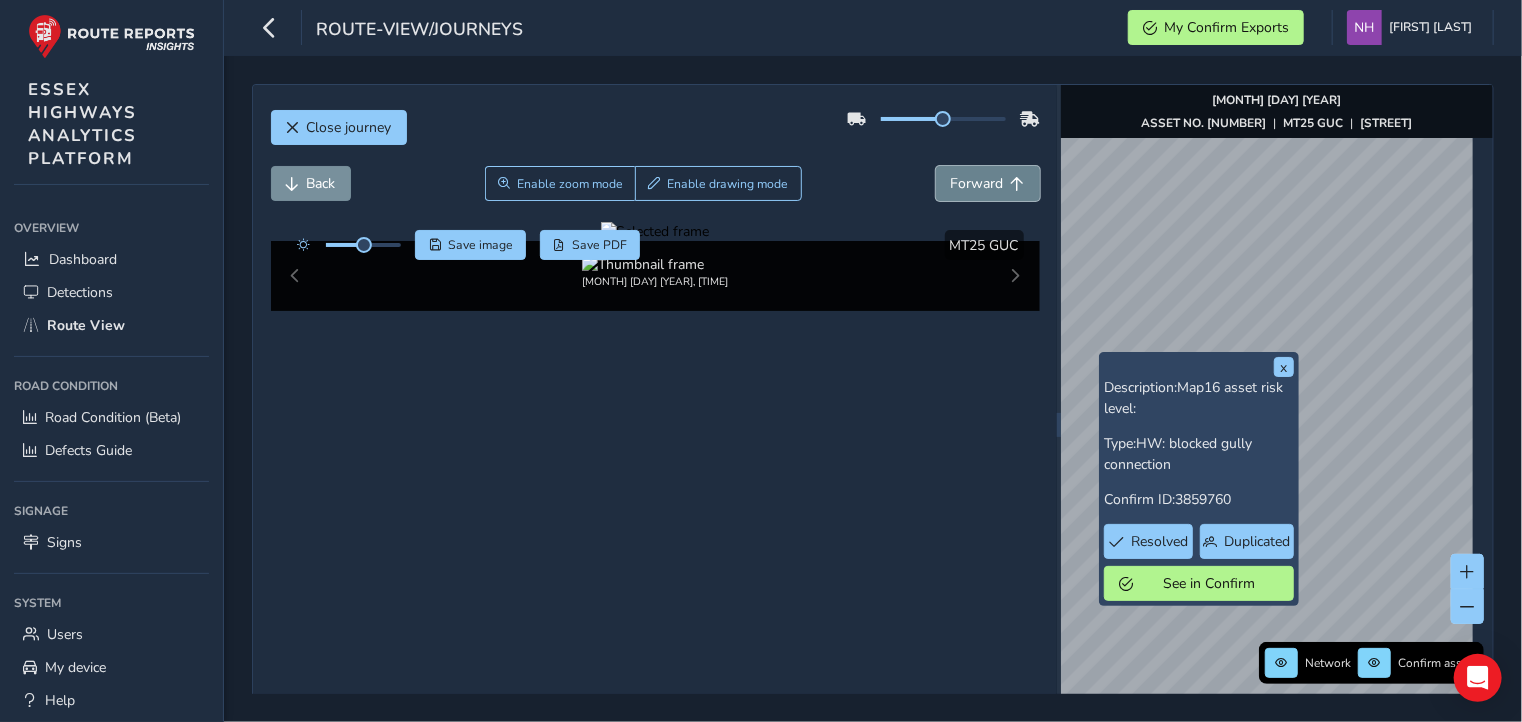 click on "Forward" at bounding box center (977, 183) 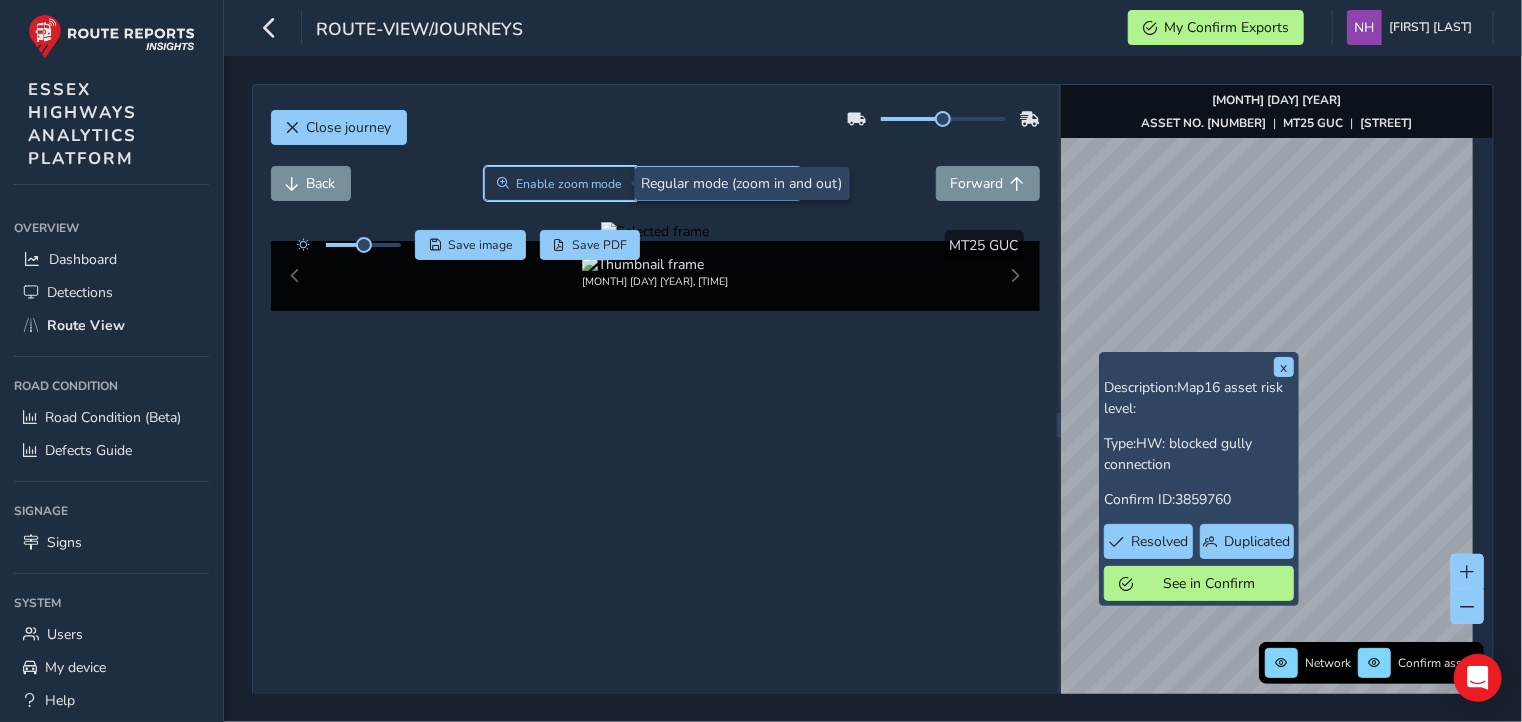 click on "Enable zoom mode" at bounding box center (560, 183) 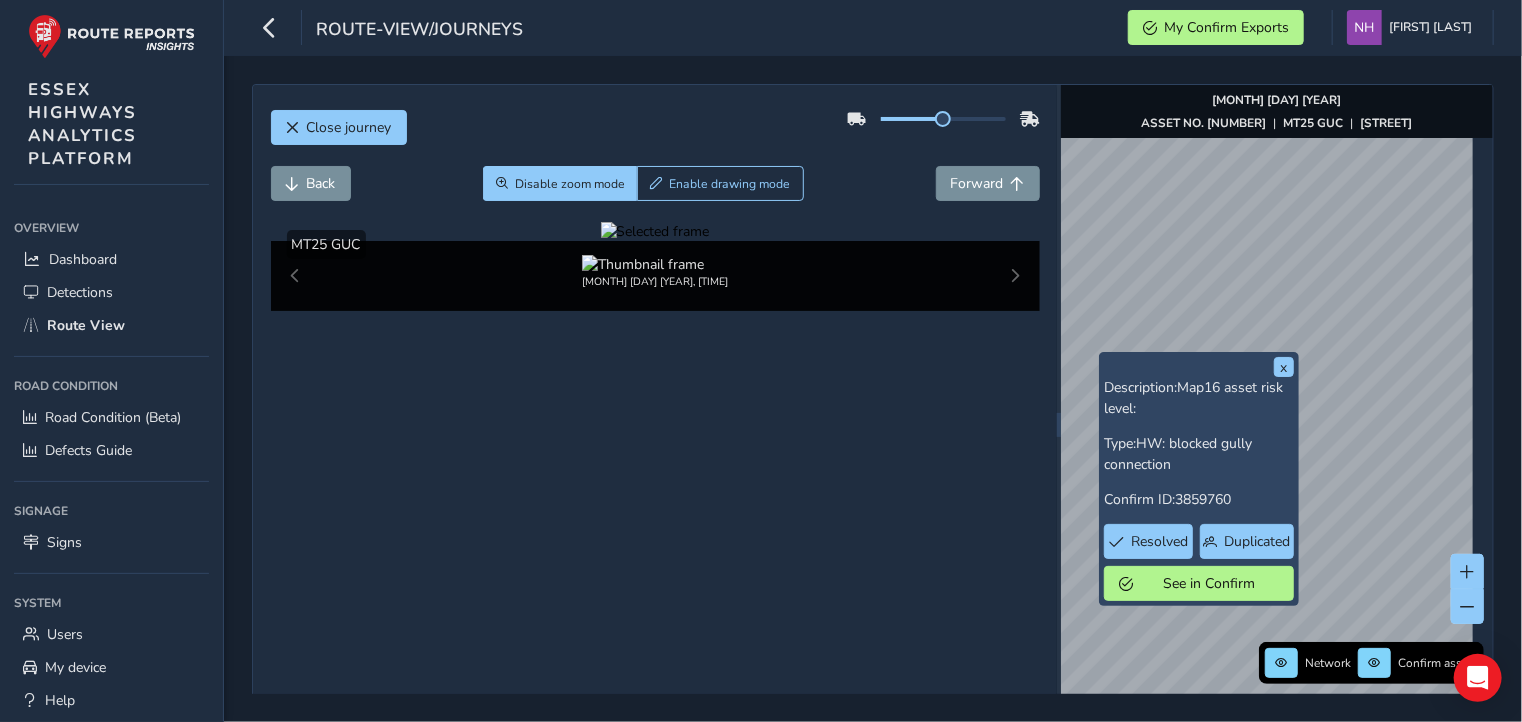 click at bounding box center (655, 231) 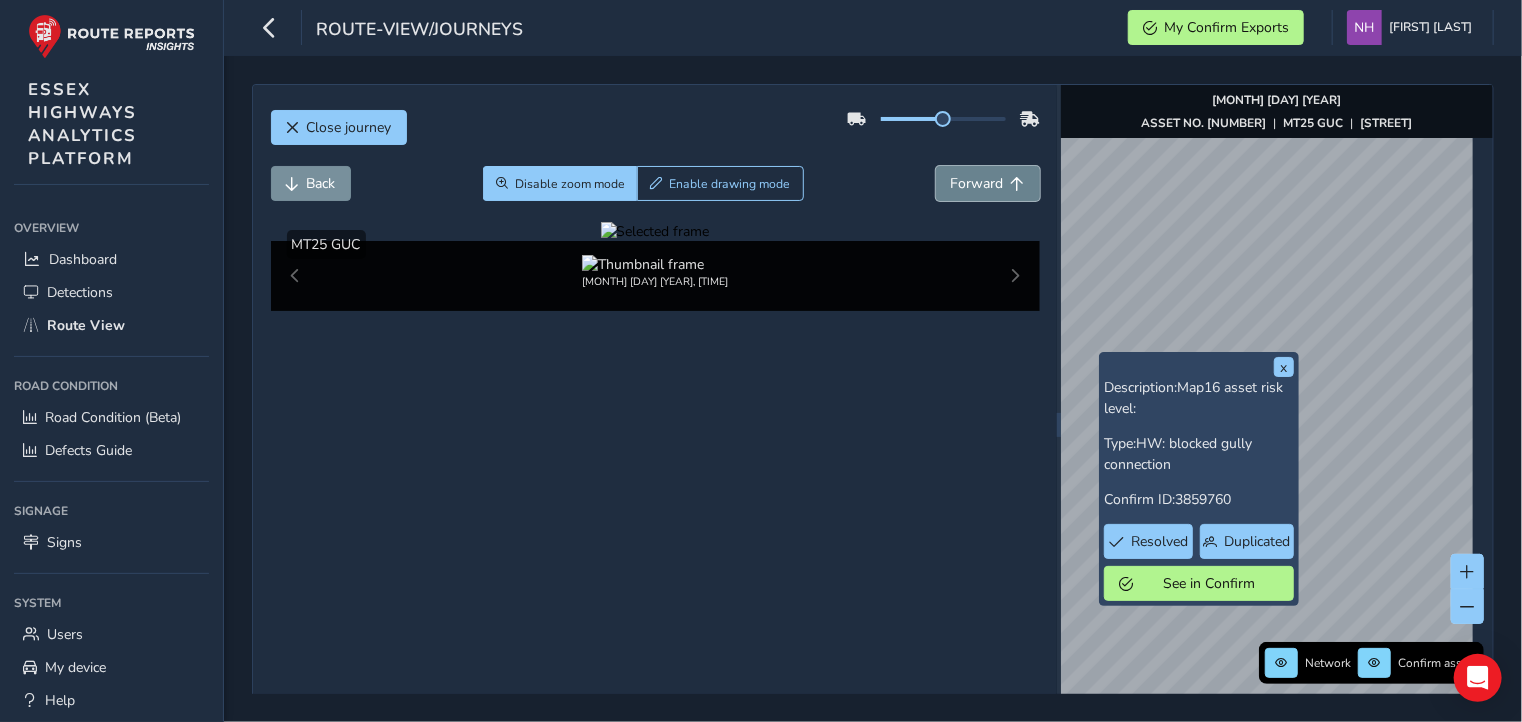 click on "Forward" at bounding box center (977, 183) 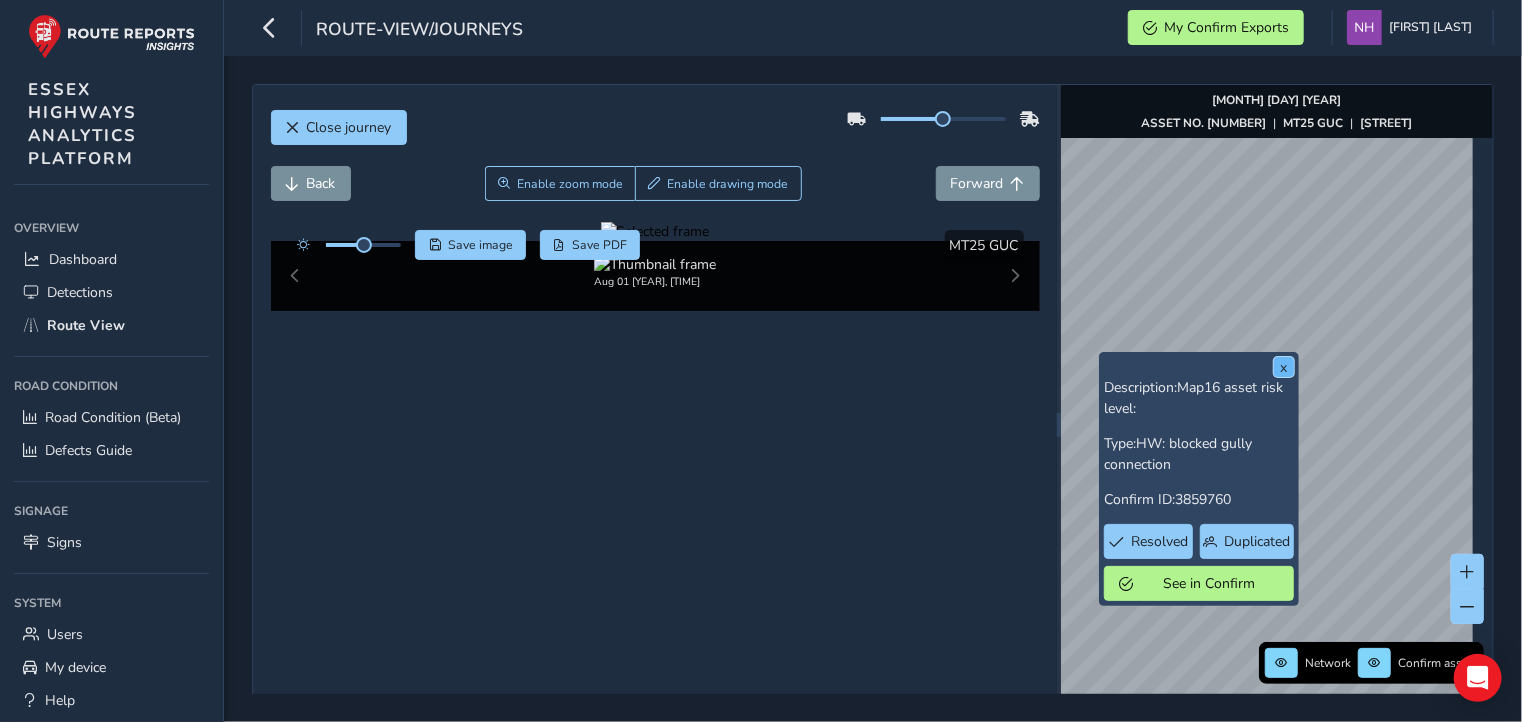 click on "x" at bounding box center [1284, 367] 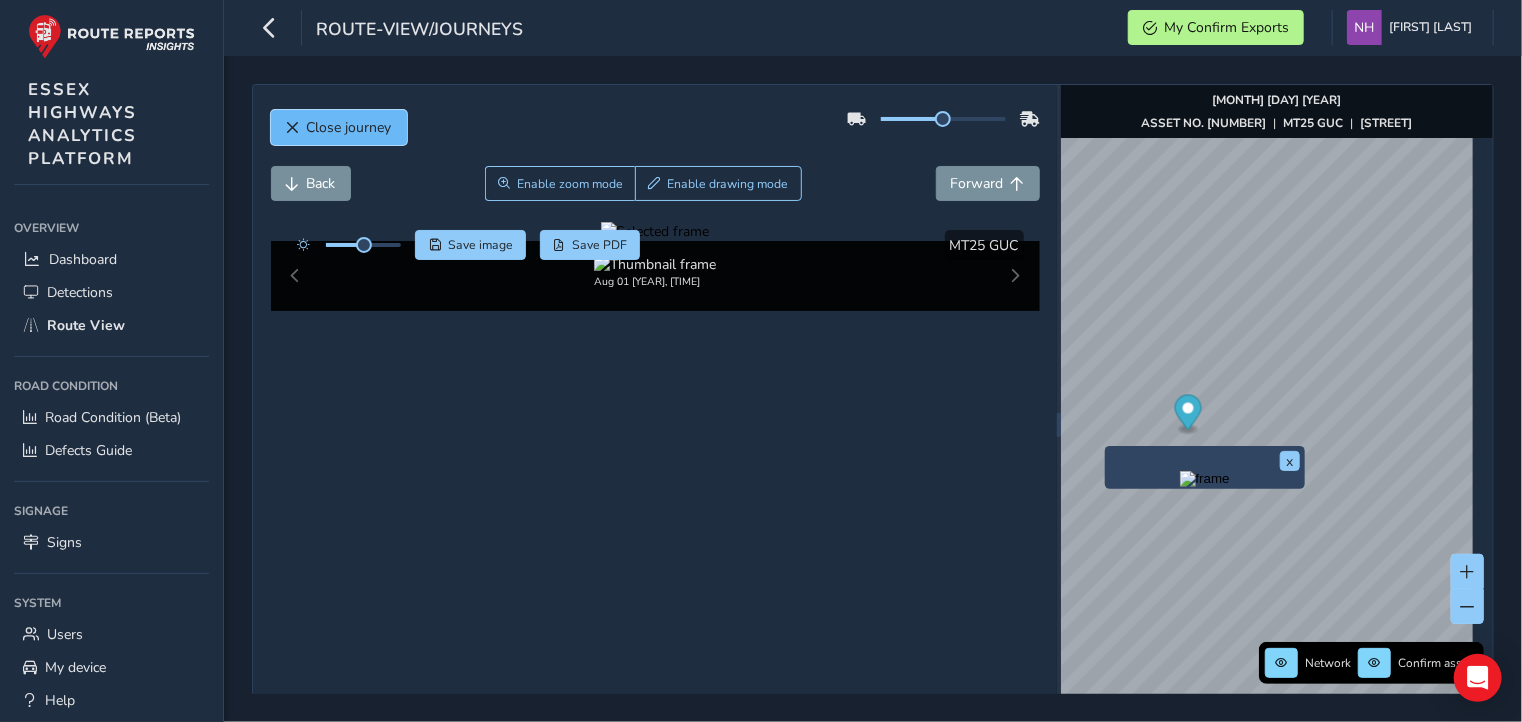 click on "Close journey" at bounding box center (339, 127) 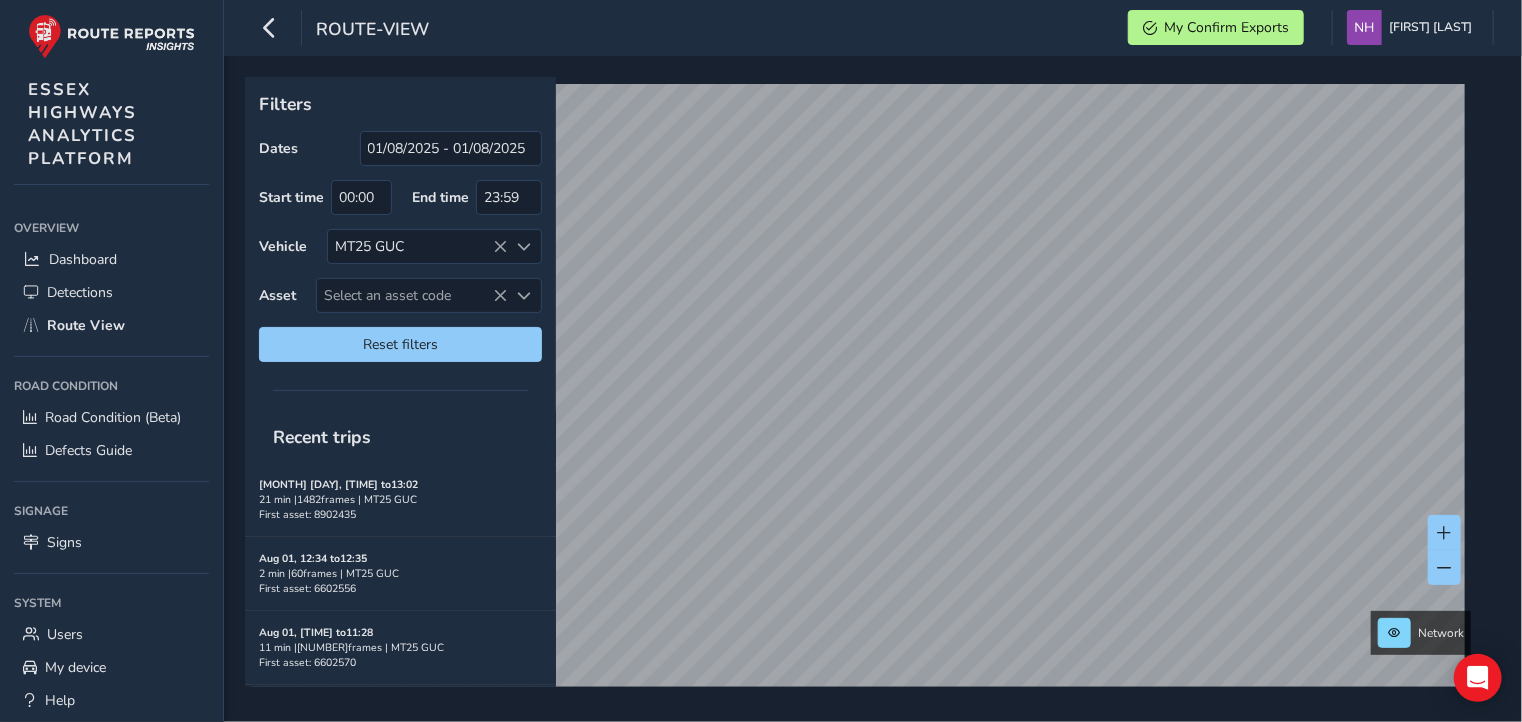 click on "Filters Dates [DATE] - [DATE] Start time [TIME] End time [TIME] Vehicle MT25 GUC Asset Select an asset code Select an asset code Reset filters" at bounding box center (400, 226) 